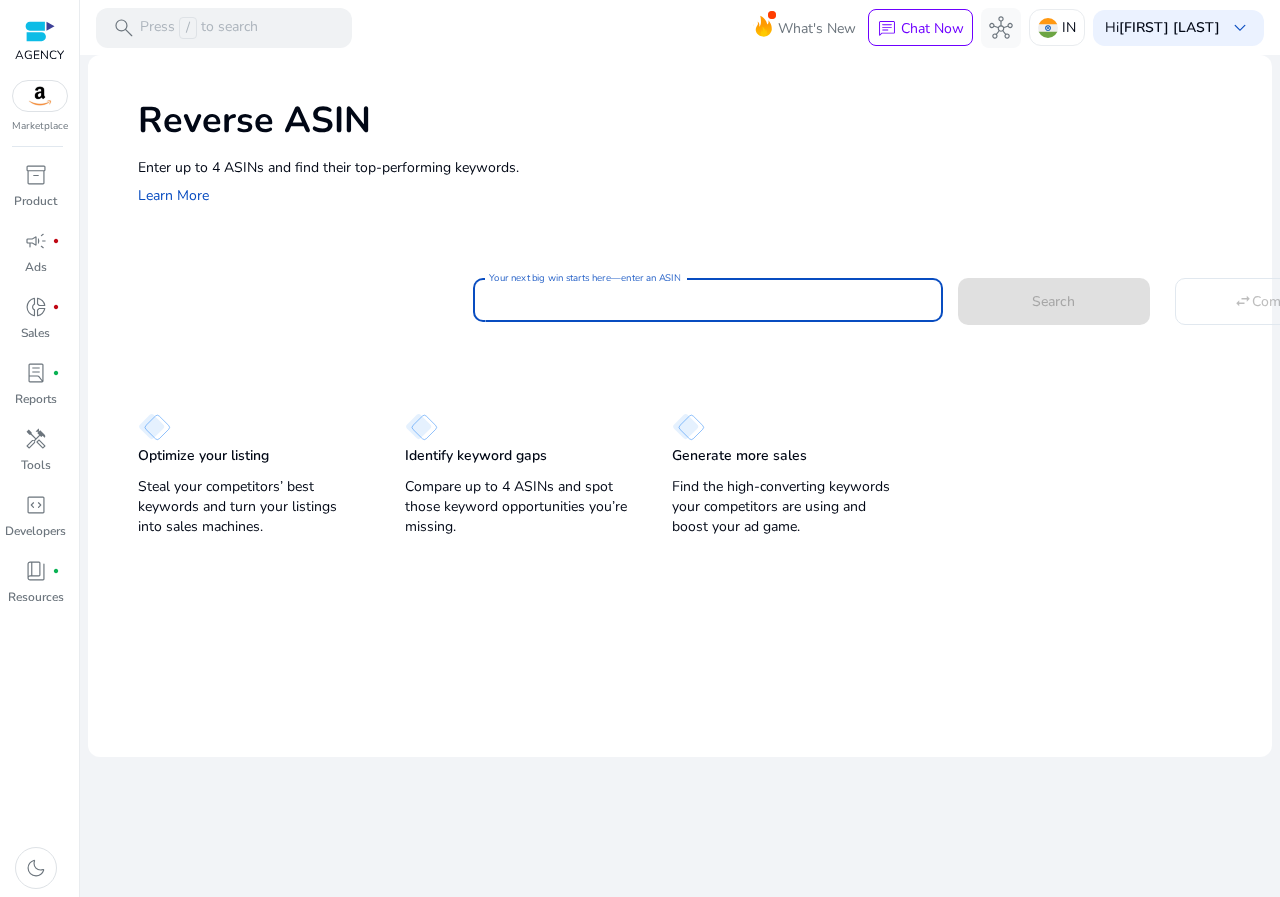 scroll, scrollTop: 0, scrollLeft: 0, axis: both 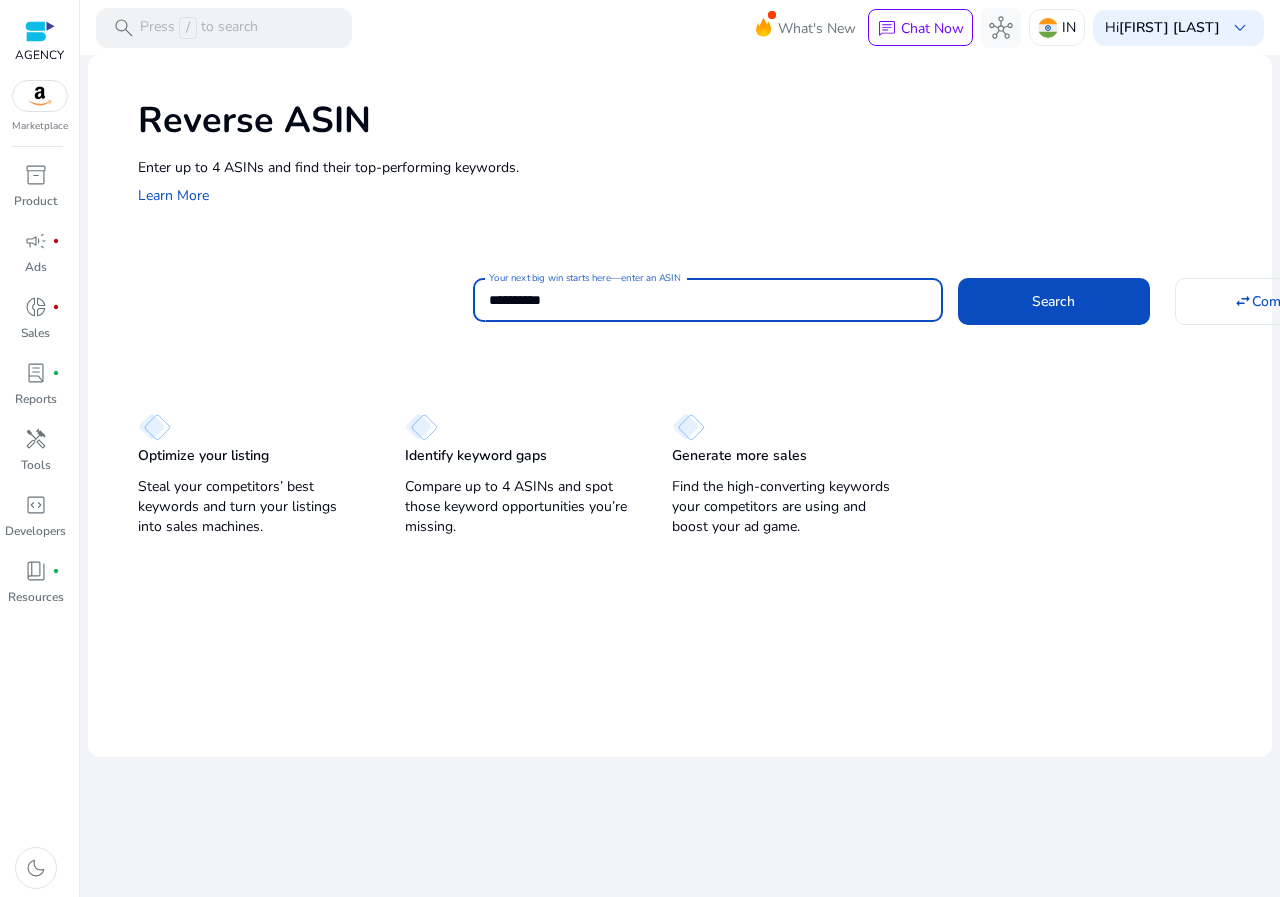 click on "**********" 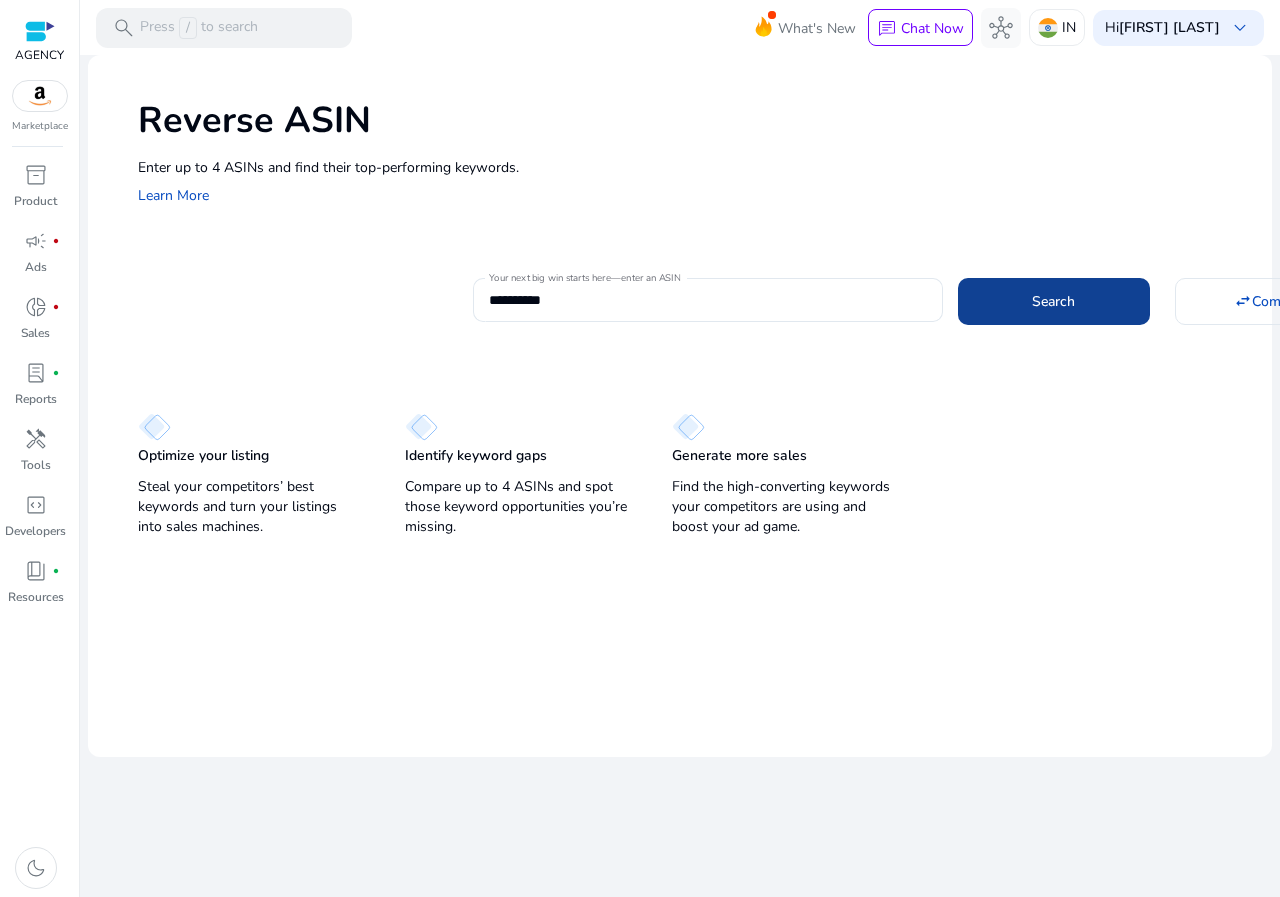 click 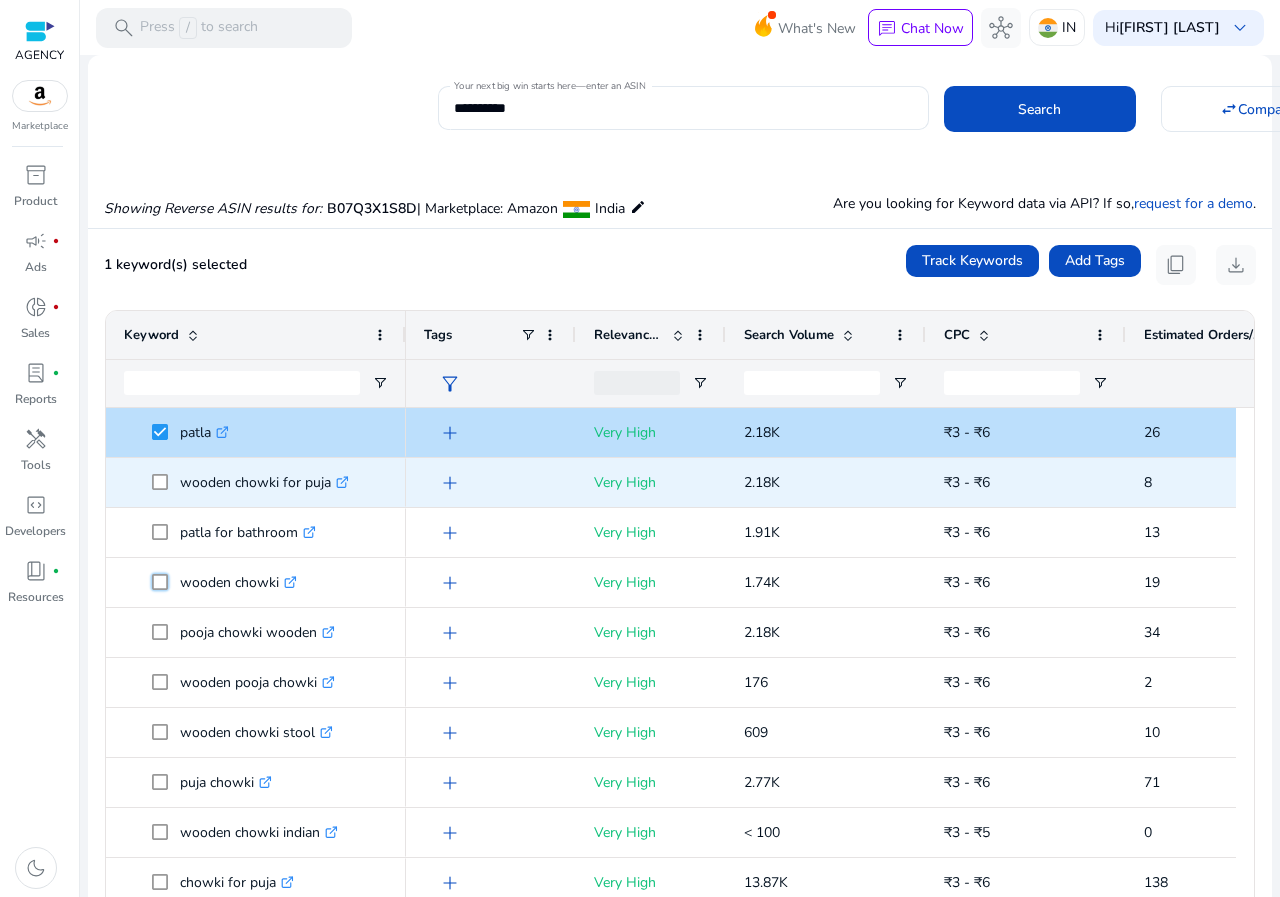 scroll, scrollTop: 146, scrollLeft: 0, axis: vertical 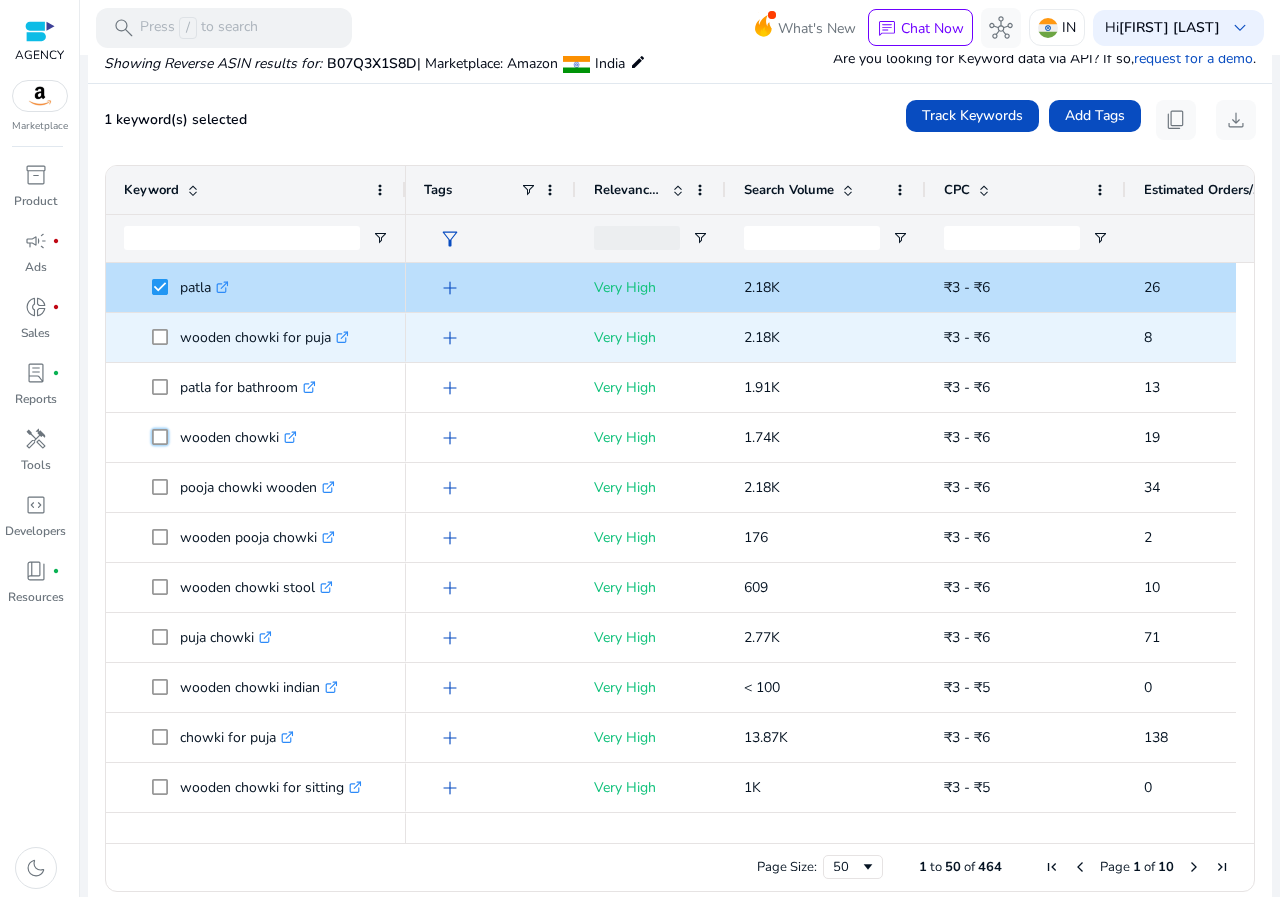 click on "patla  .st0{fill:#2c8af8}
wooden chowki for puja  .st0{fill:#2c8af8}
patla for bathroom  .st0{fill:#2c8af8}
wooden chowki  .st0{fill:#2c8af8}" 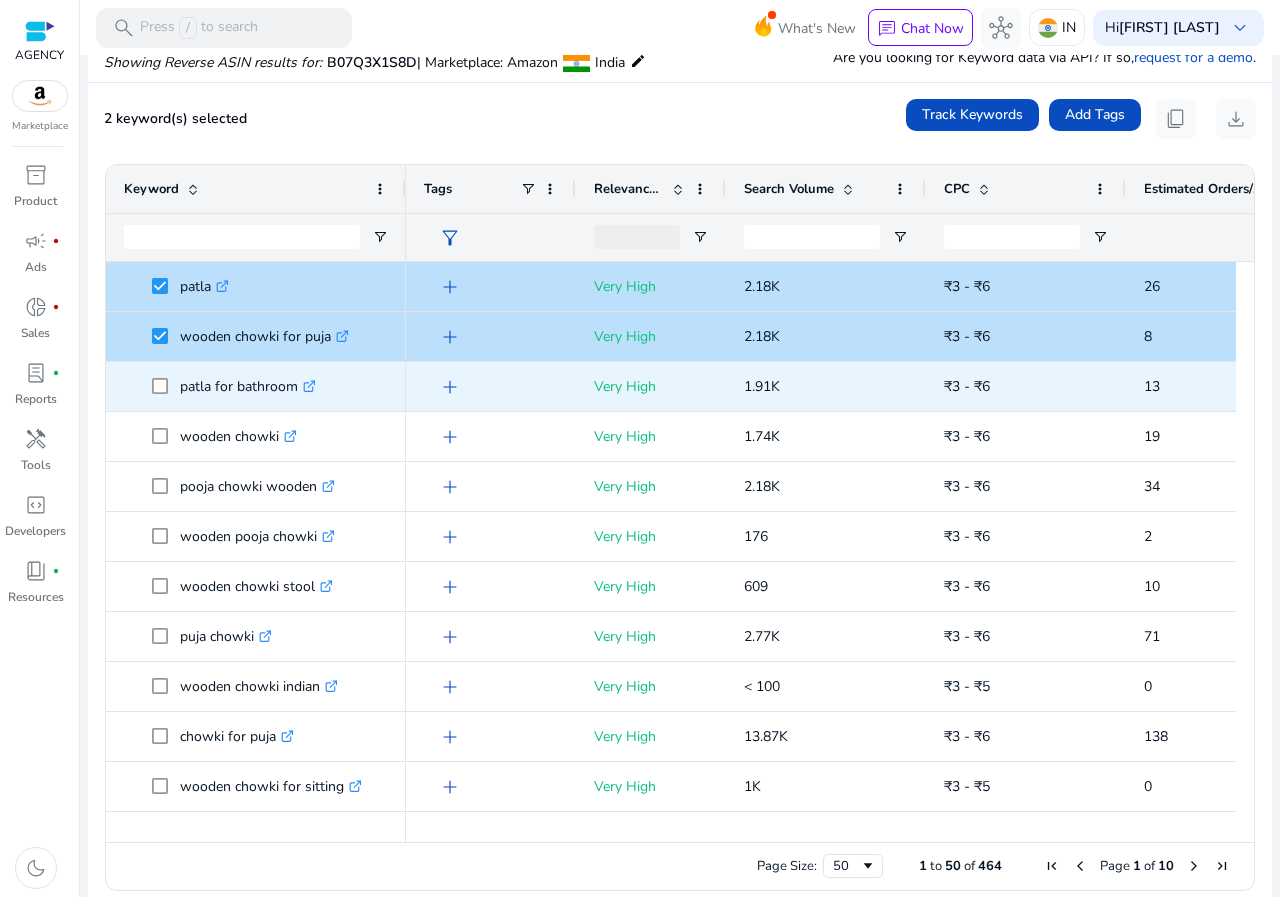 click 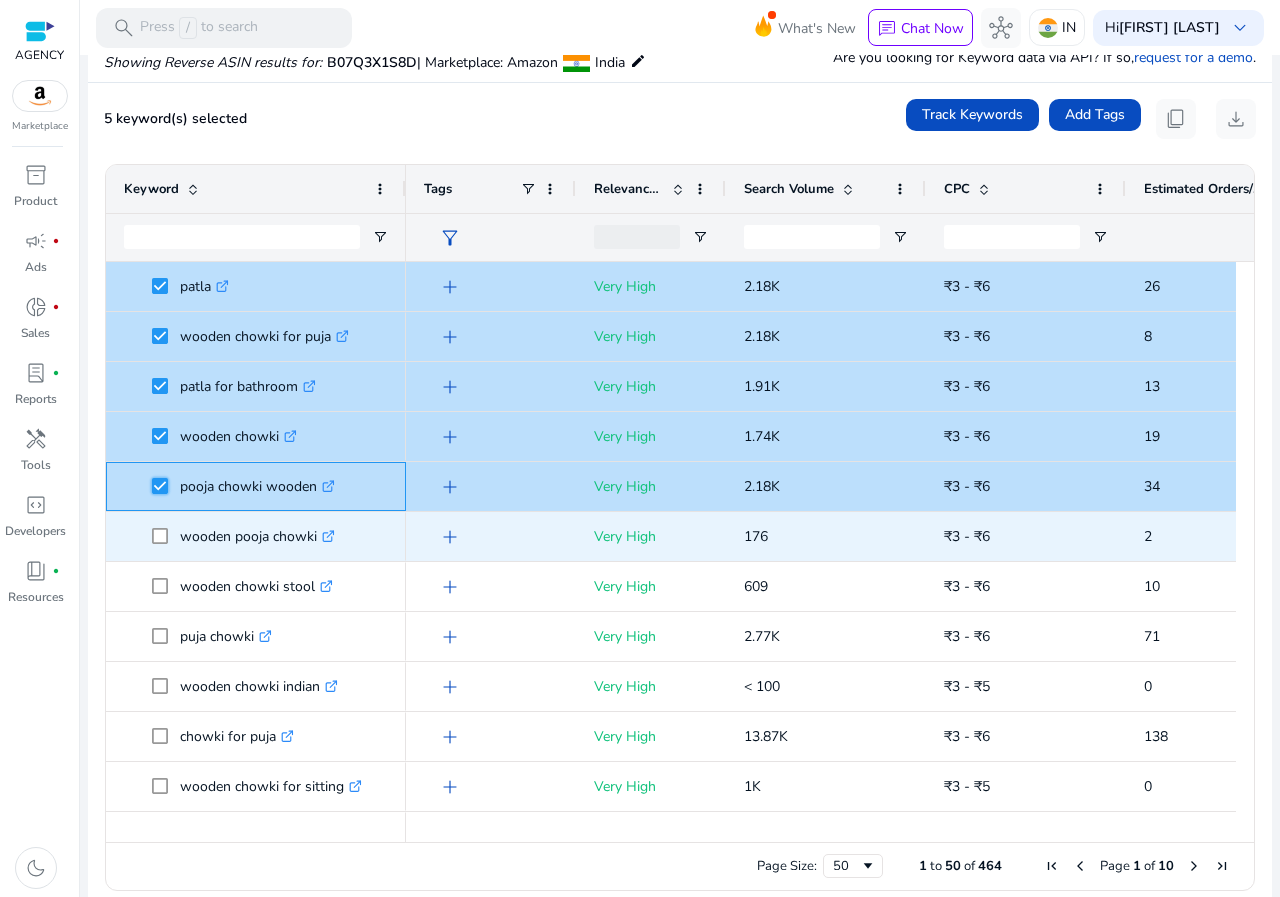 scroll, scrollTop: 100, scrollLeft: 0, axis: vertical 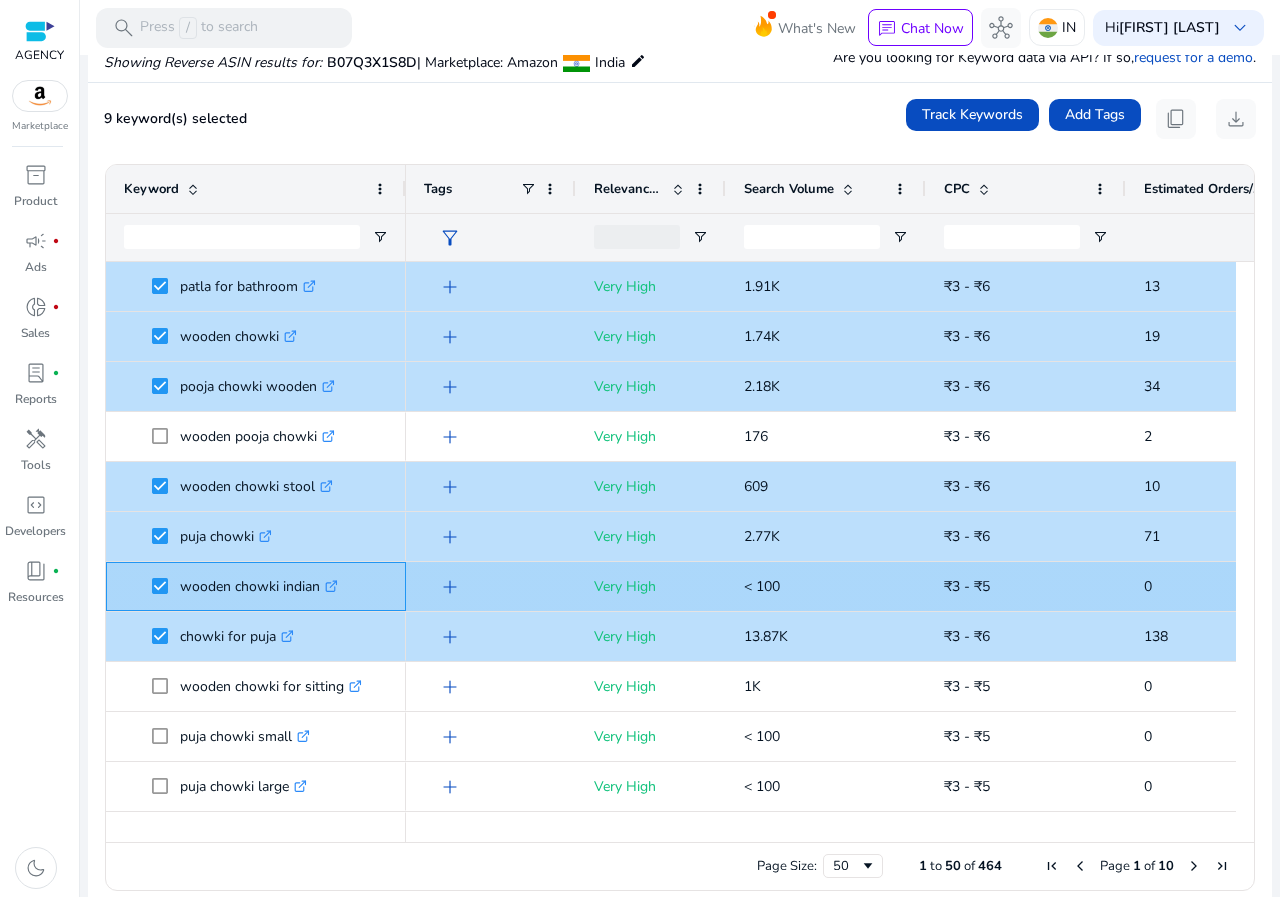 click 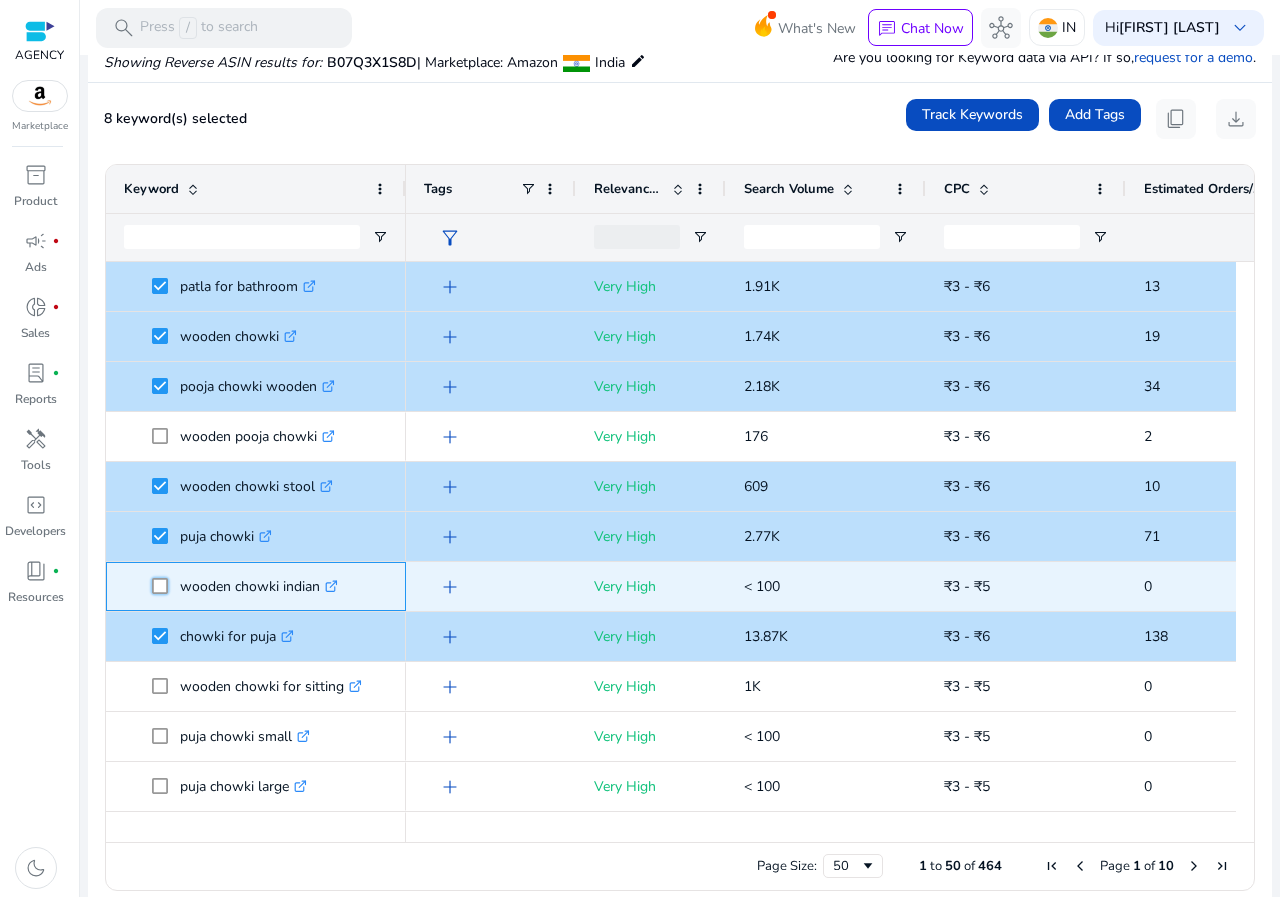 scroll, scrollTop: 177, scrollLeft: 0, axis: vertical 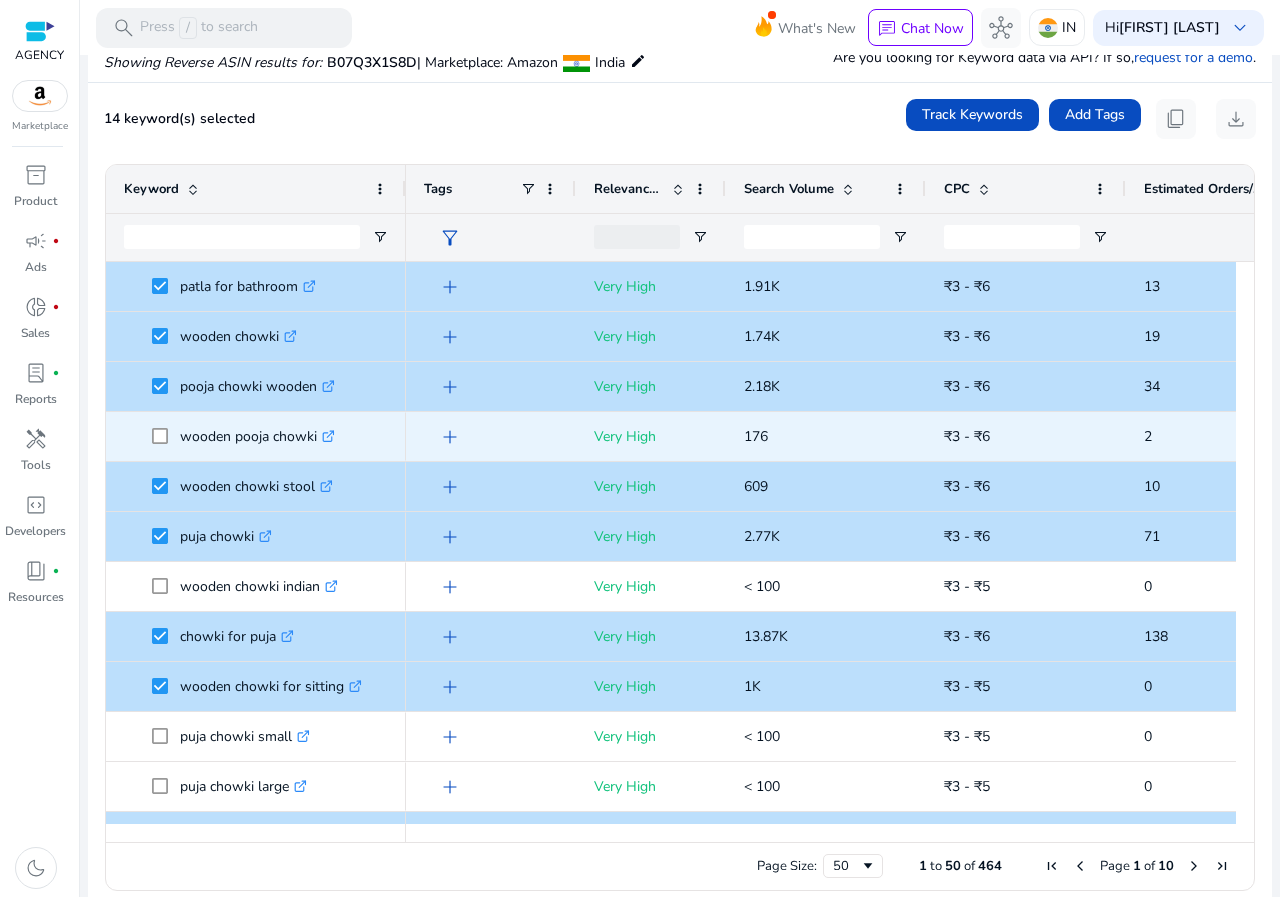 click 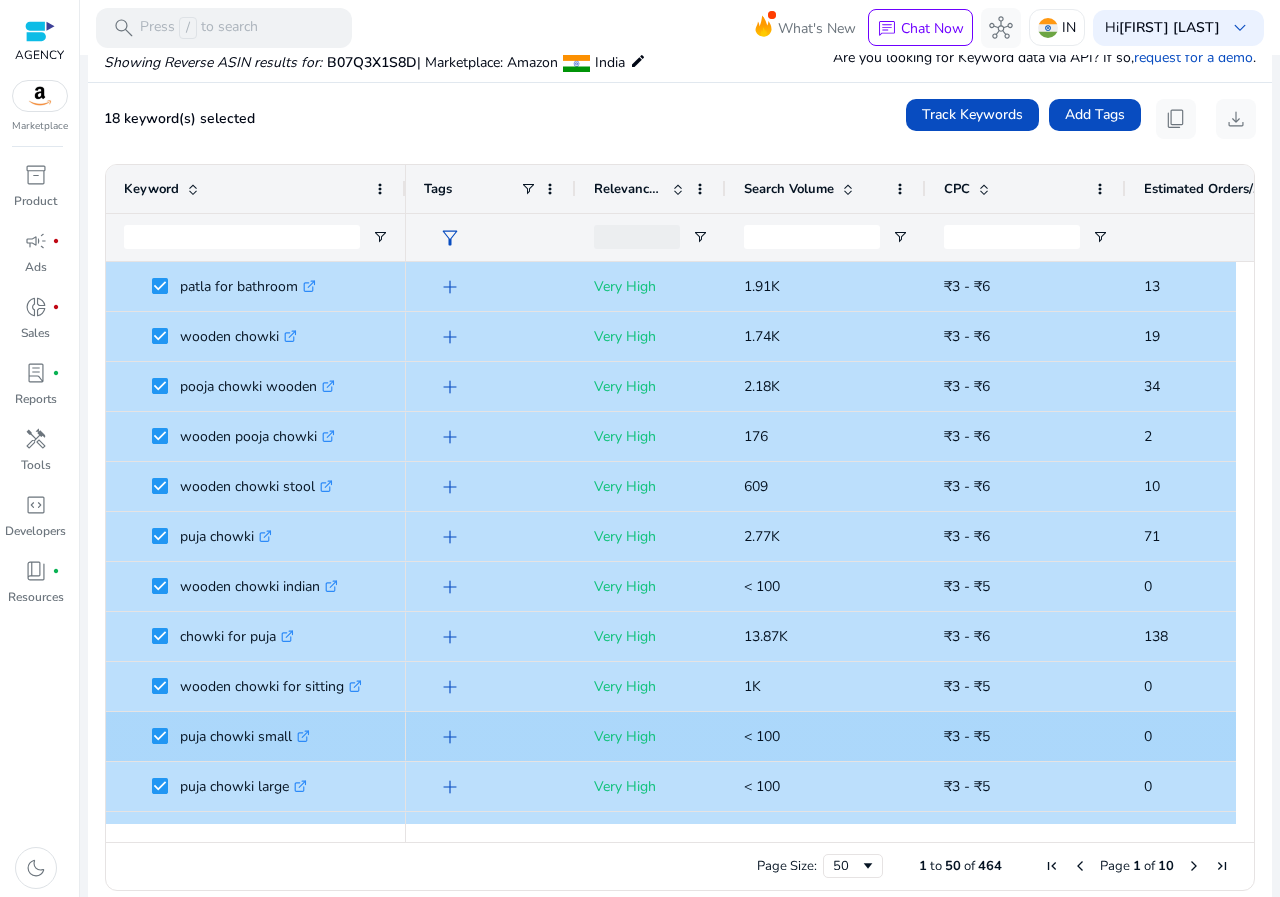 click 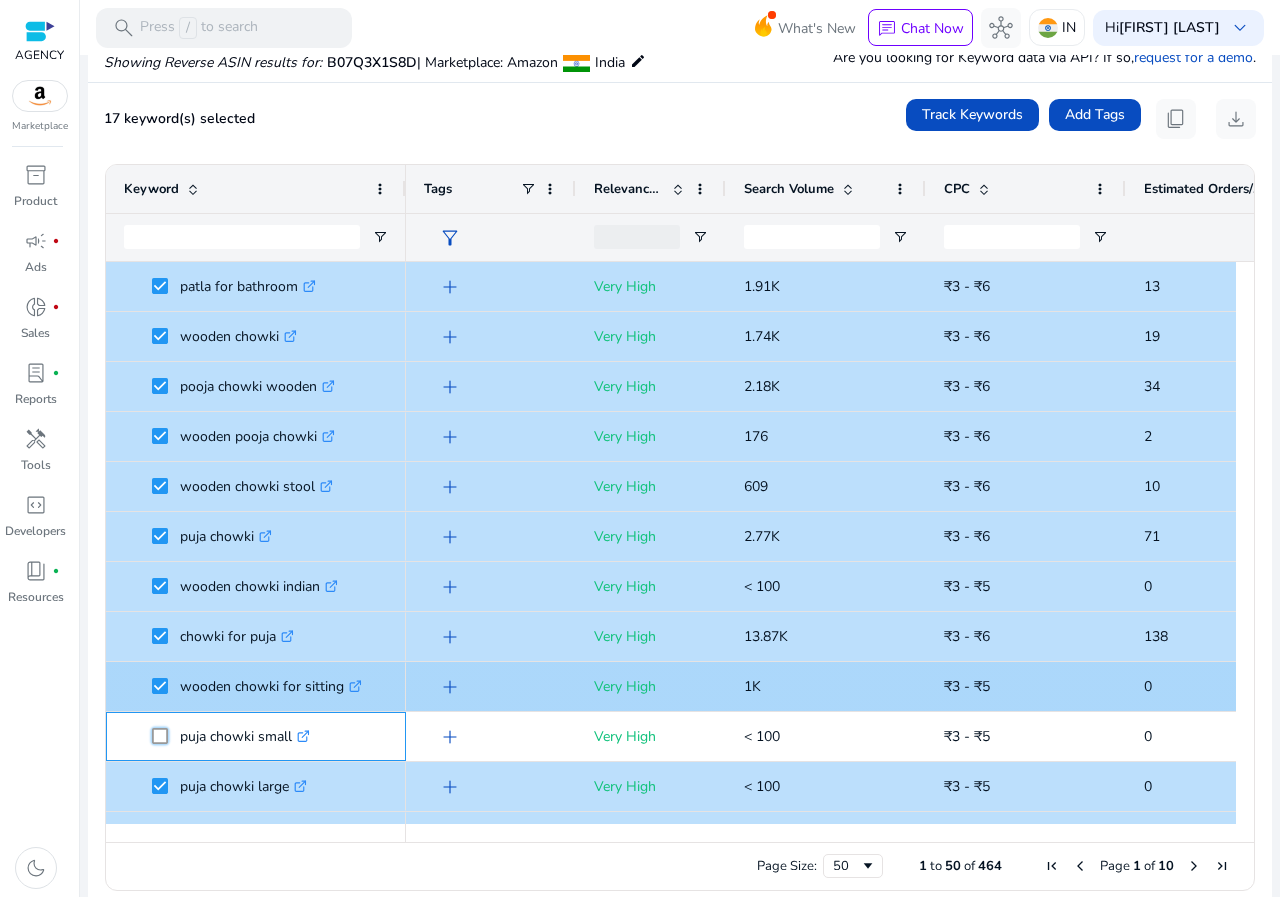 scroll, scrollTop: 24, scrollLeft: 0, axis: vertical 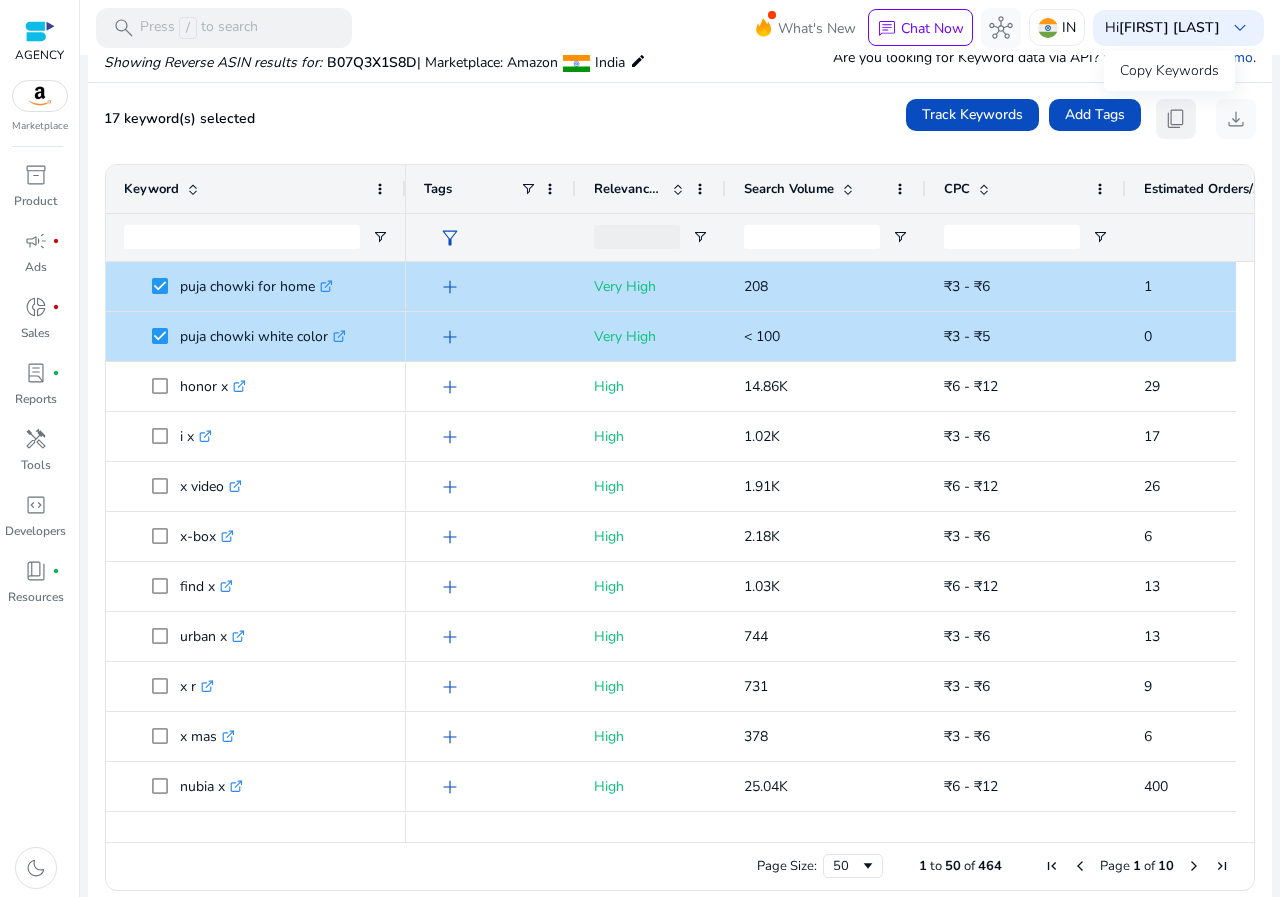 click on "content_copy" 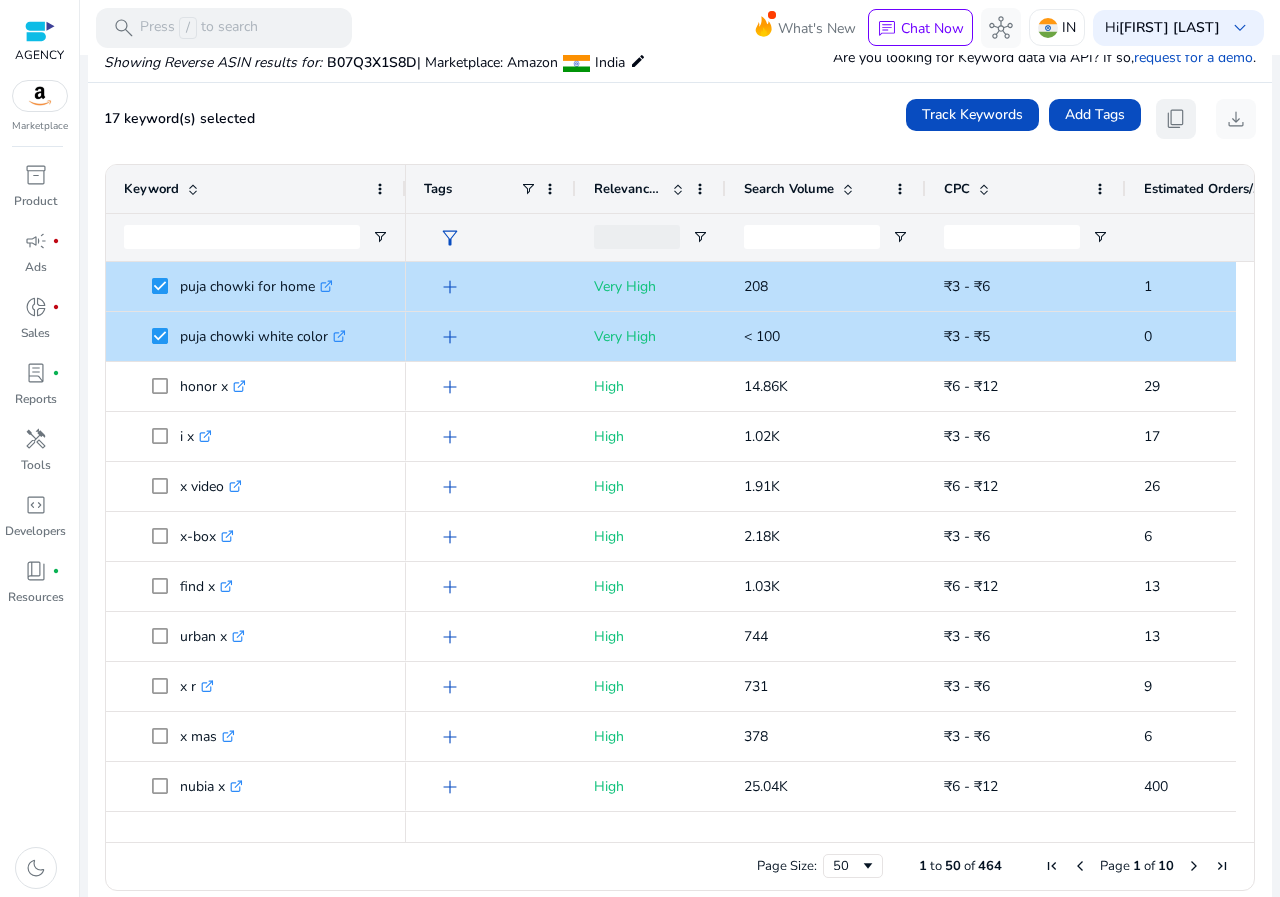 click on "content_copy" 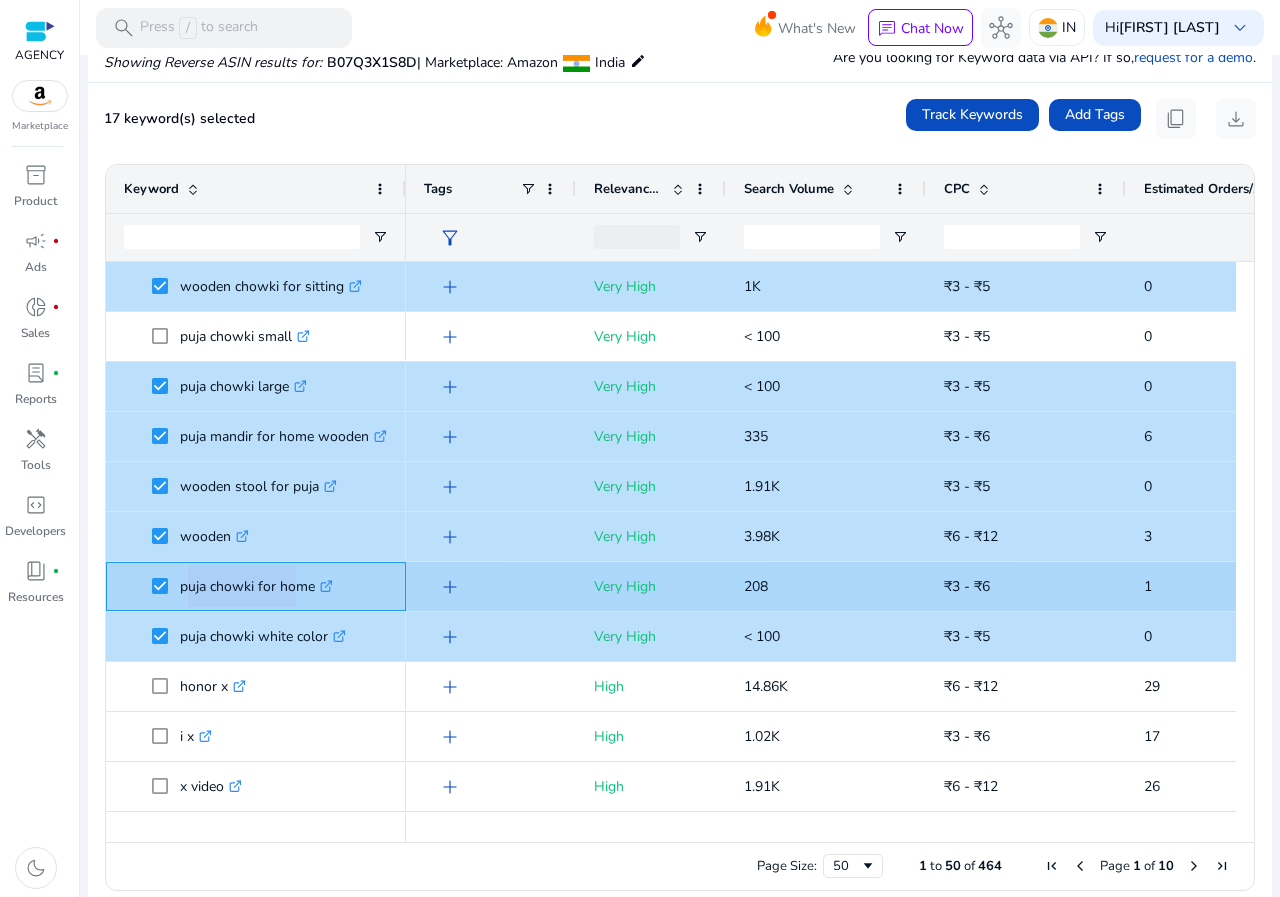 drag, startPoint x: 180, startPoint y: 591, endPoint x: 286, endPoint y: 586, distance: 106.11786 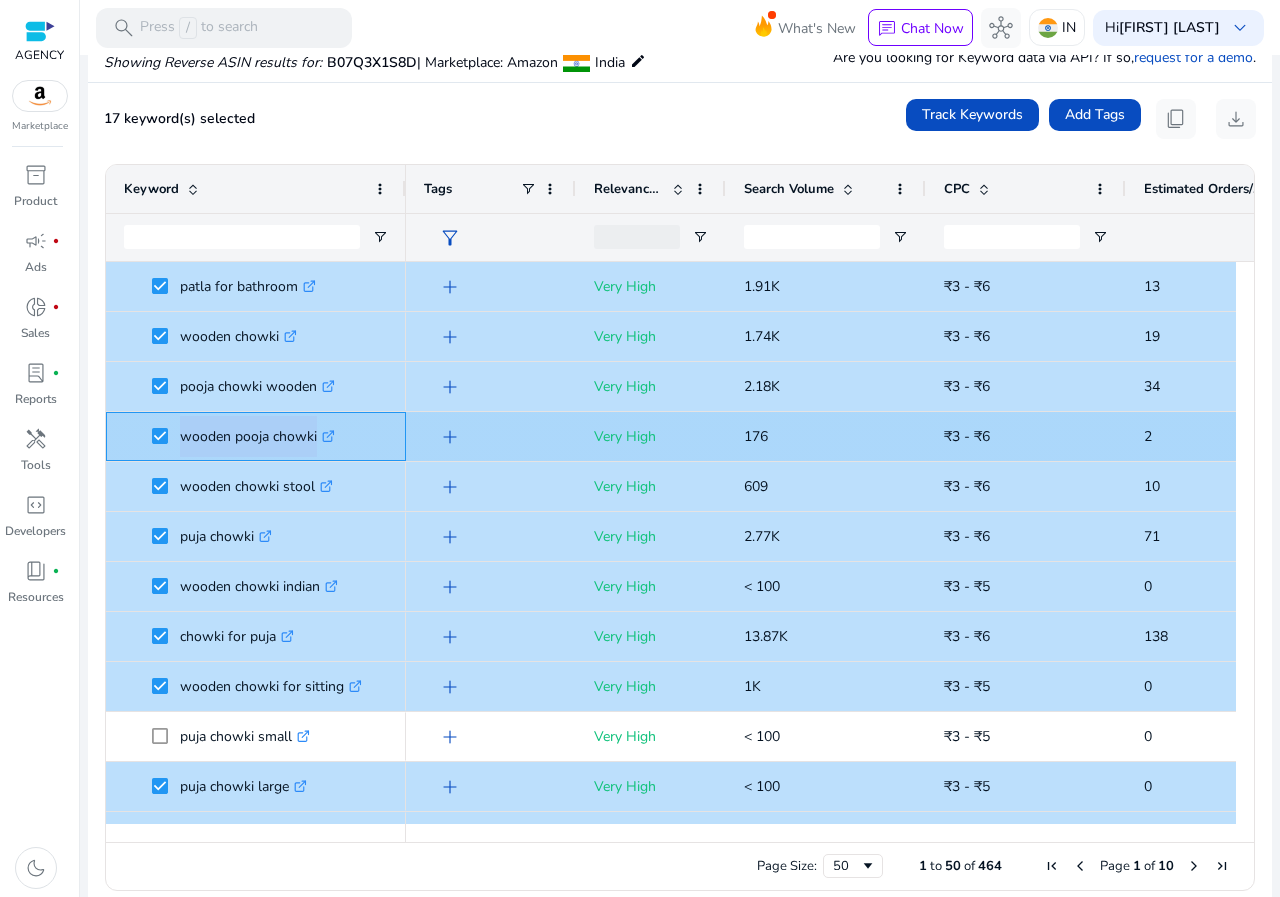 drag, startPoint x: 178, startPoint y: 437, endPoint x: 314, endPoint y: 446, distance: 136.29747 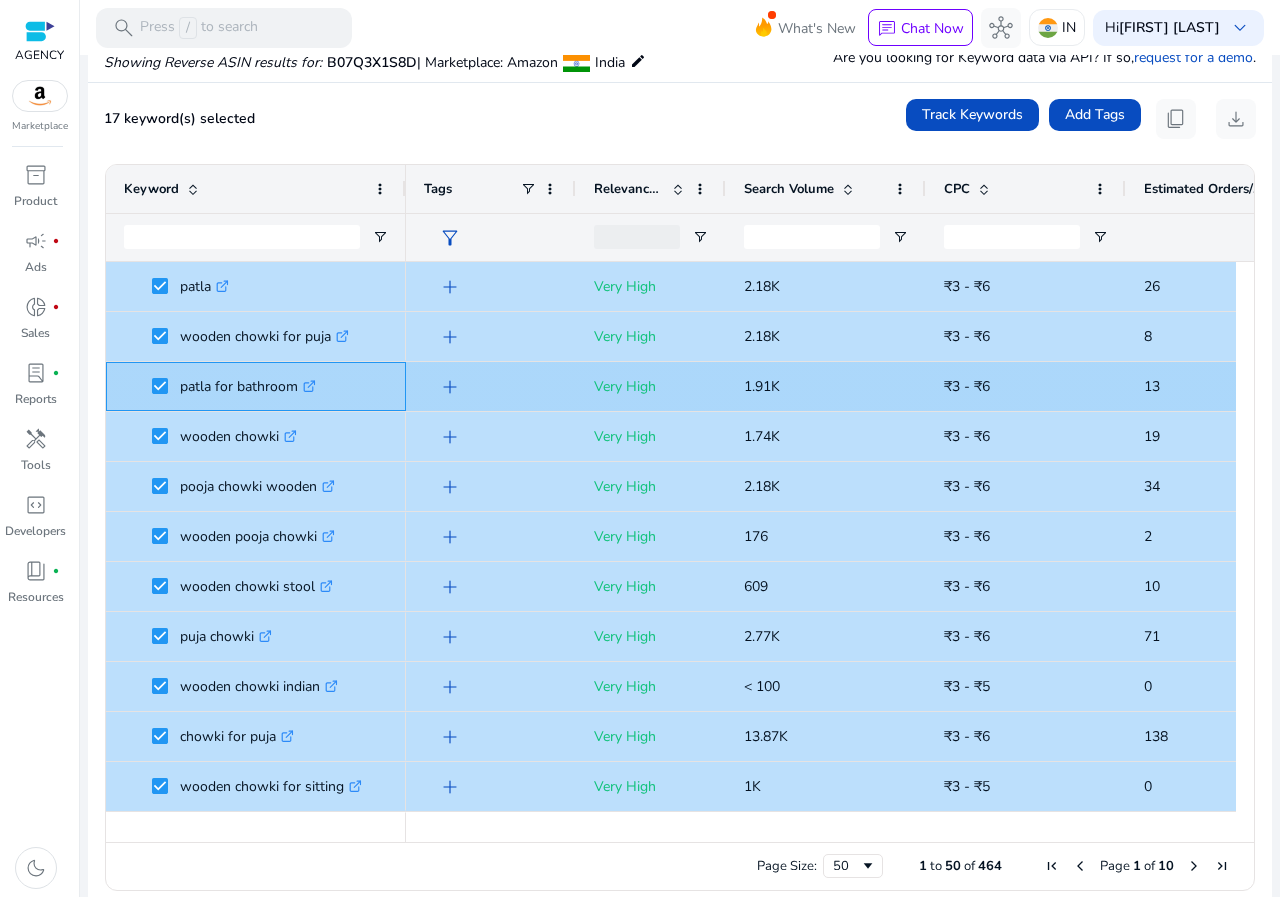 click on "patla for bathroom  .st0{fill:#2c8af8}" 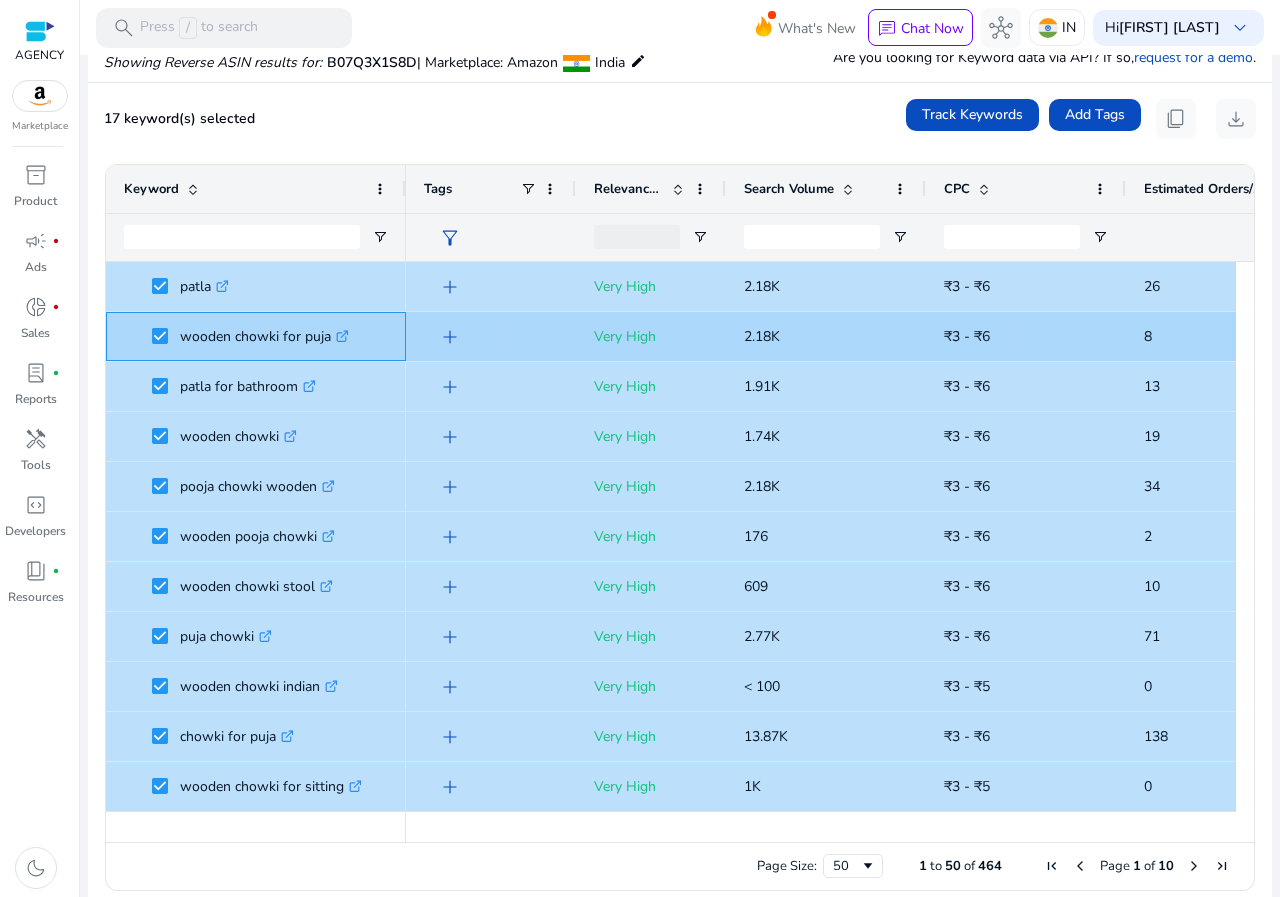 drag, startPoint x: 173, startPoint y: 336, endPoint x: 331, endPoint y: 343, distance: 158.15498 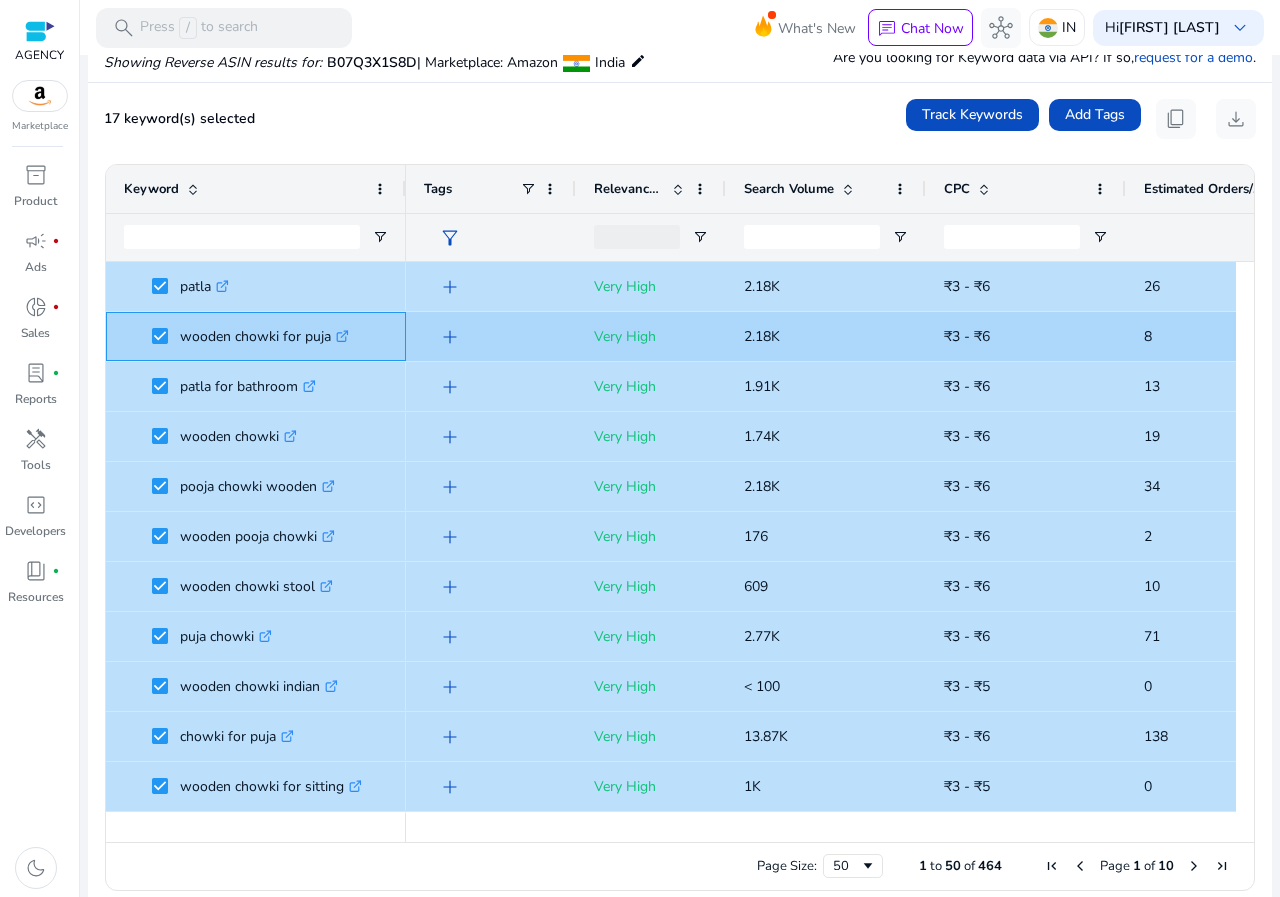 copy on "wooden chowki for puja" 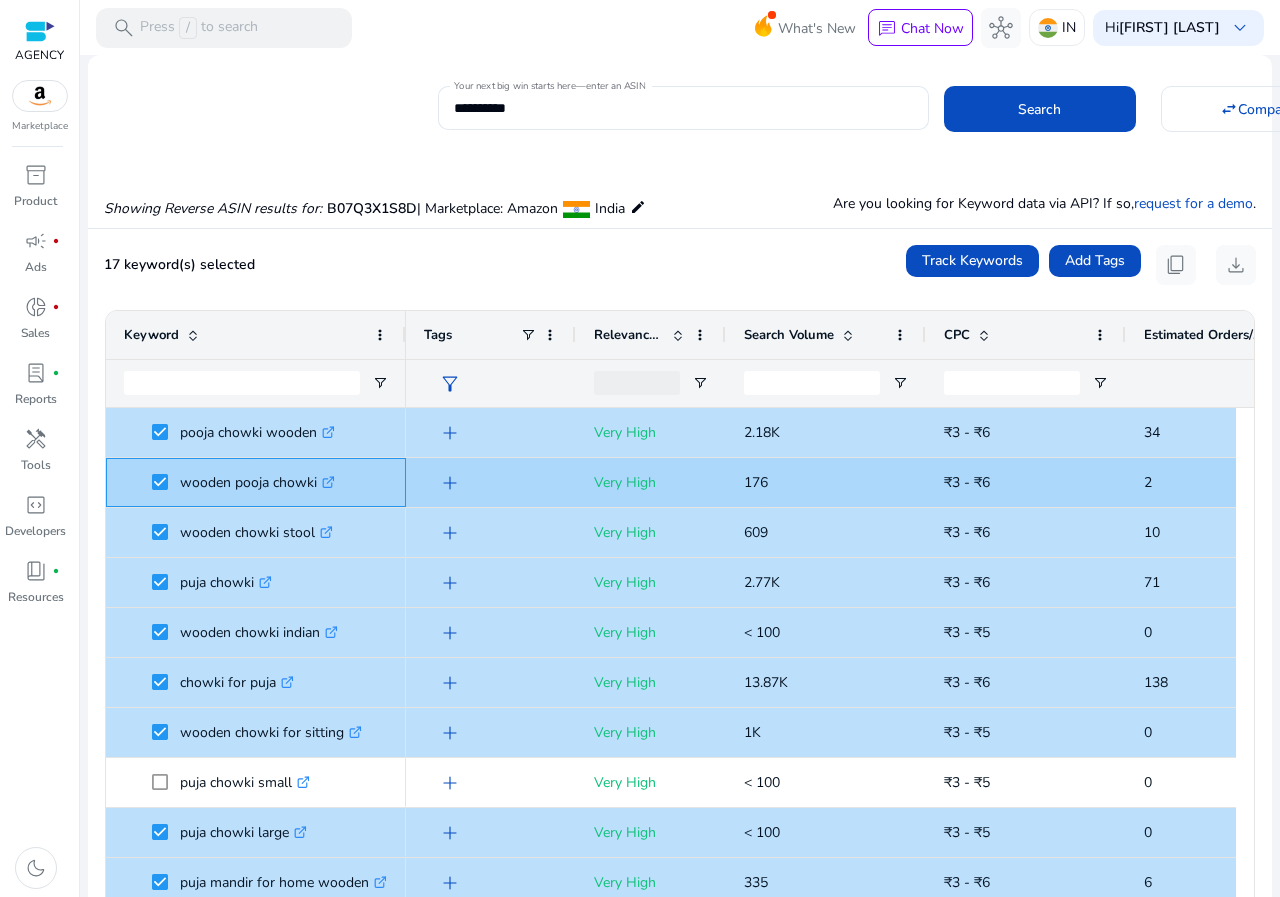 click on "wooden pooja chowki  .st0{fill:#2c8af8}" 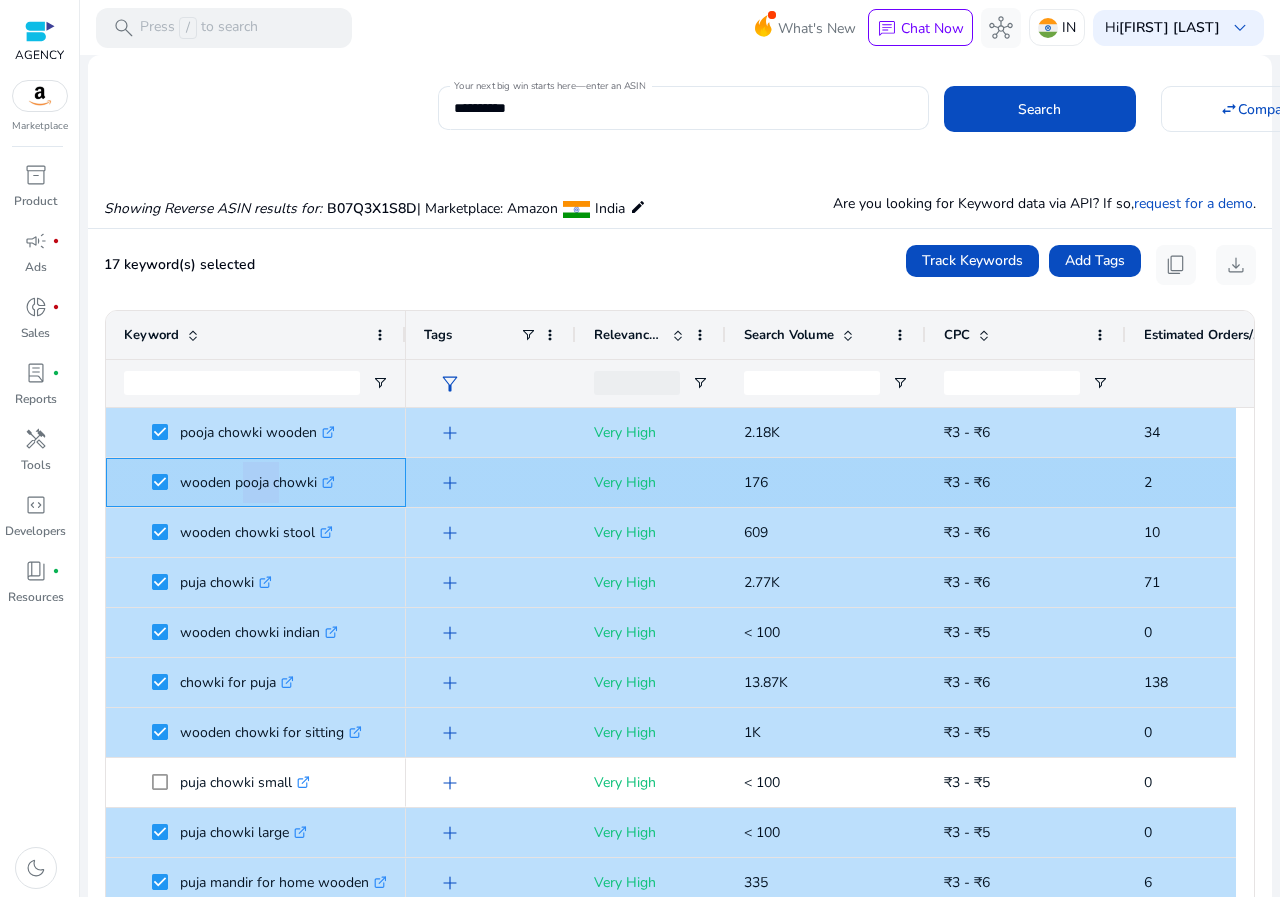 click on "wooden pooja chowki  .st0{fill:#2c8af8}" 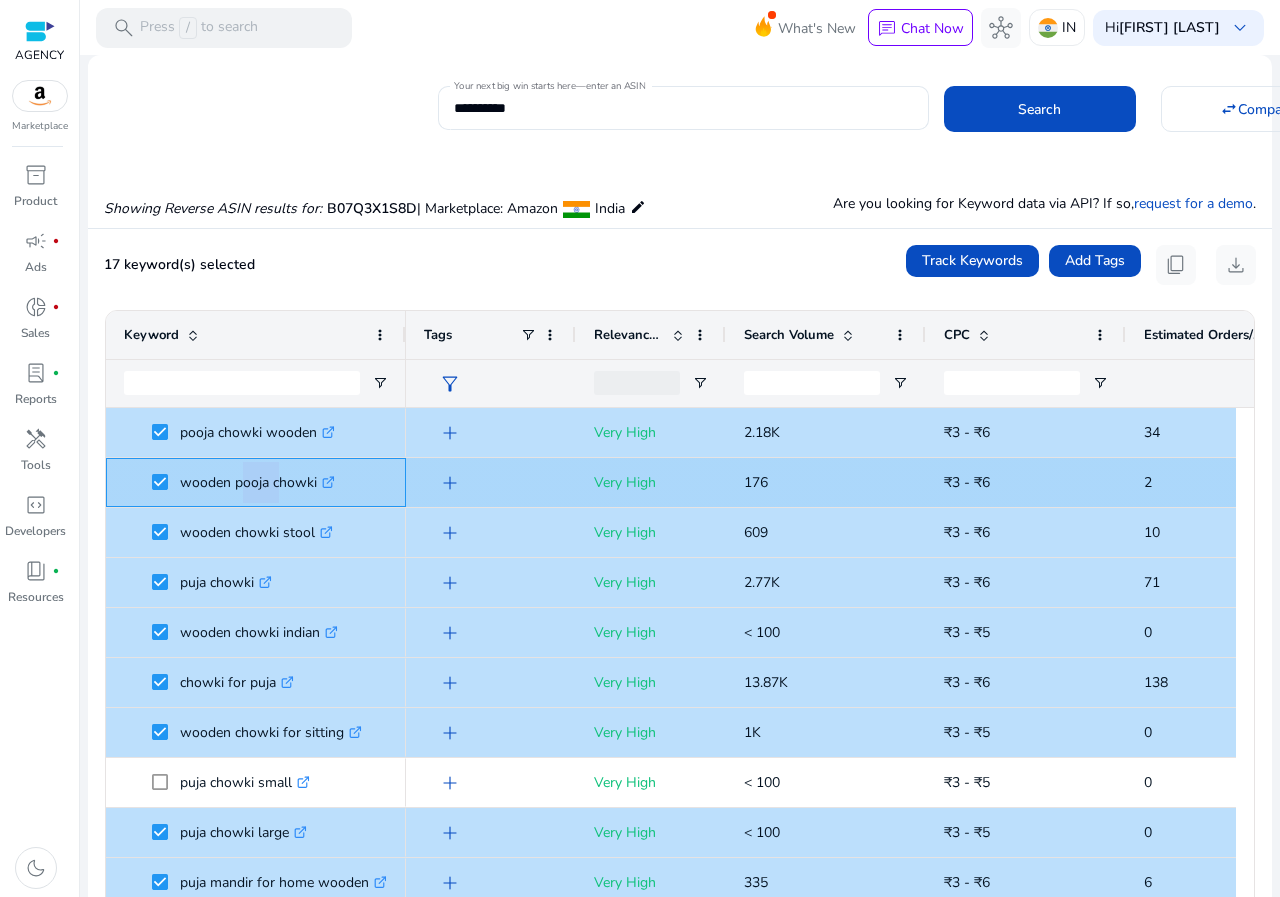 click on "wooden pooja chowki  .st0{fill:#2c8af8}" 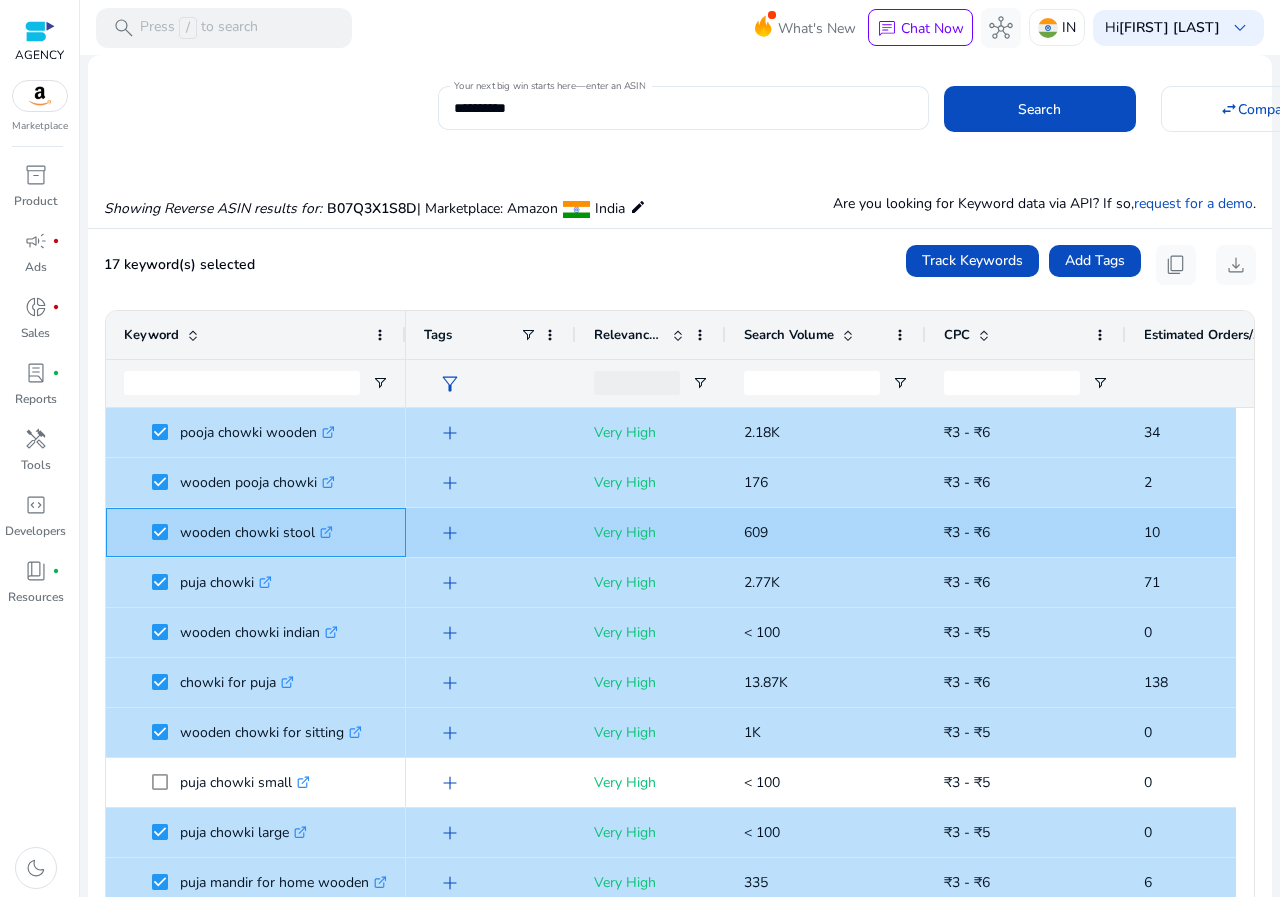 click on "wooden chowki stool  .st0{fill:#2c8af8}" 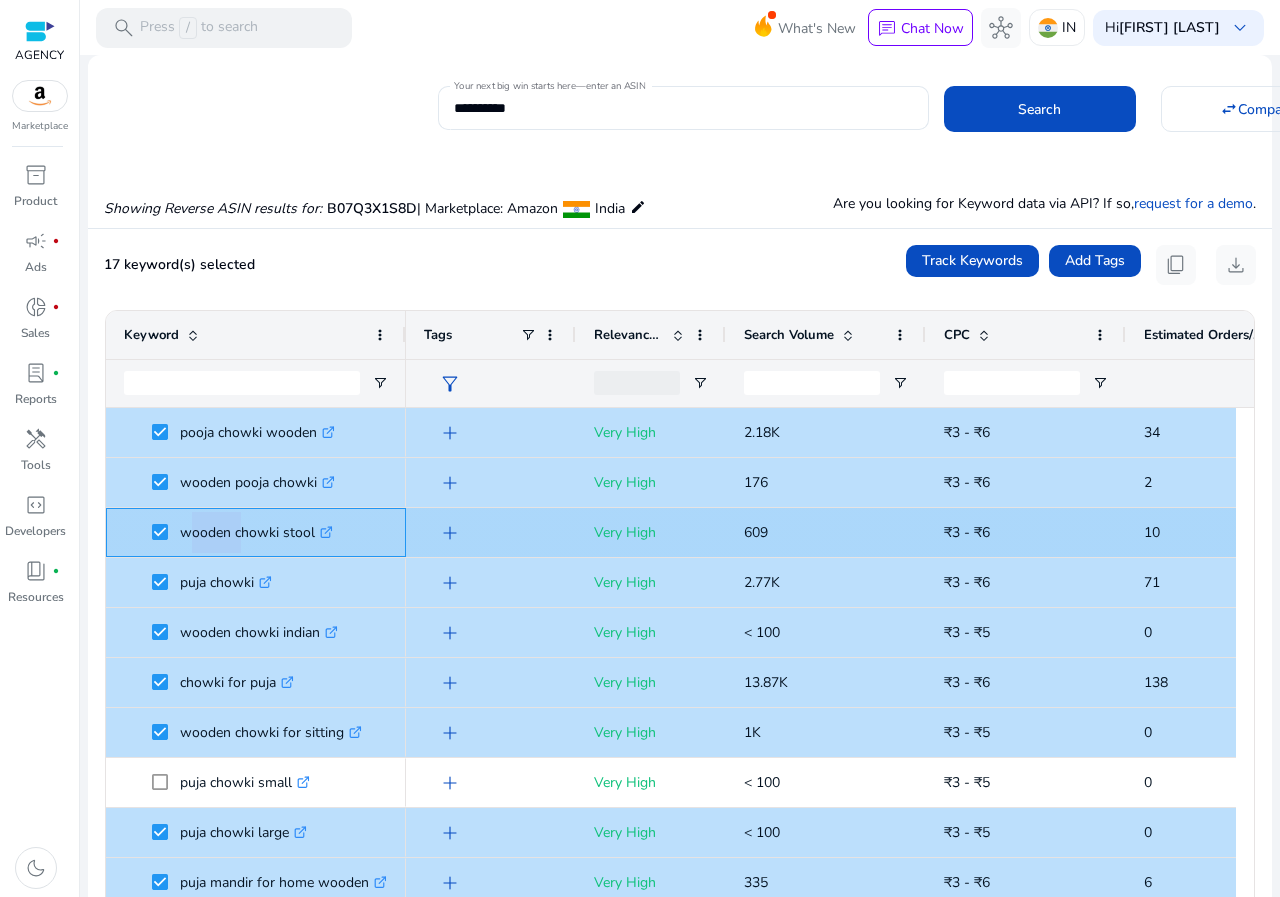 click on "wooden chowki stool  .st0{fill:#2c8af8}" 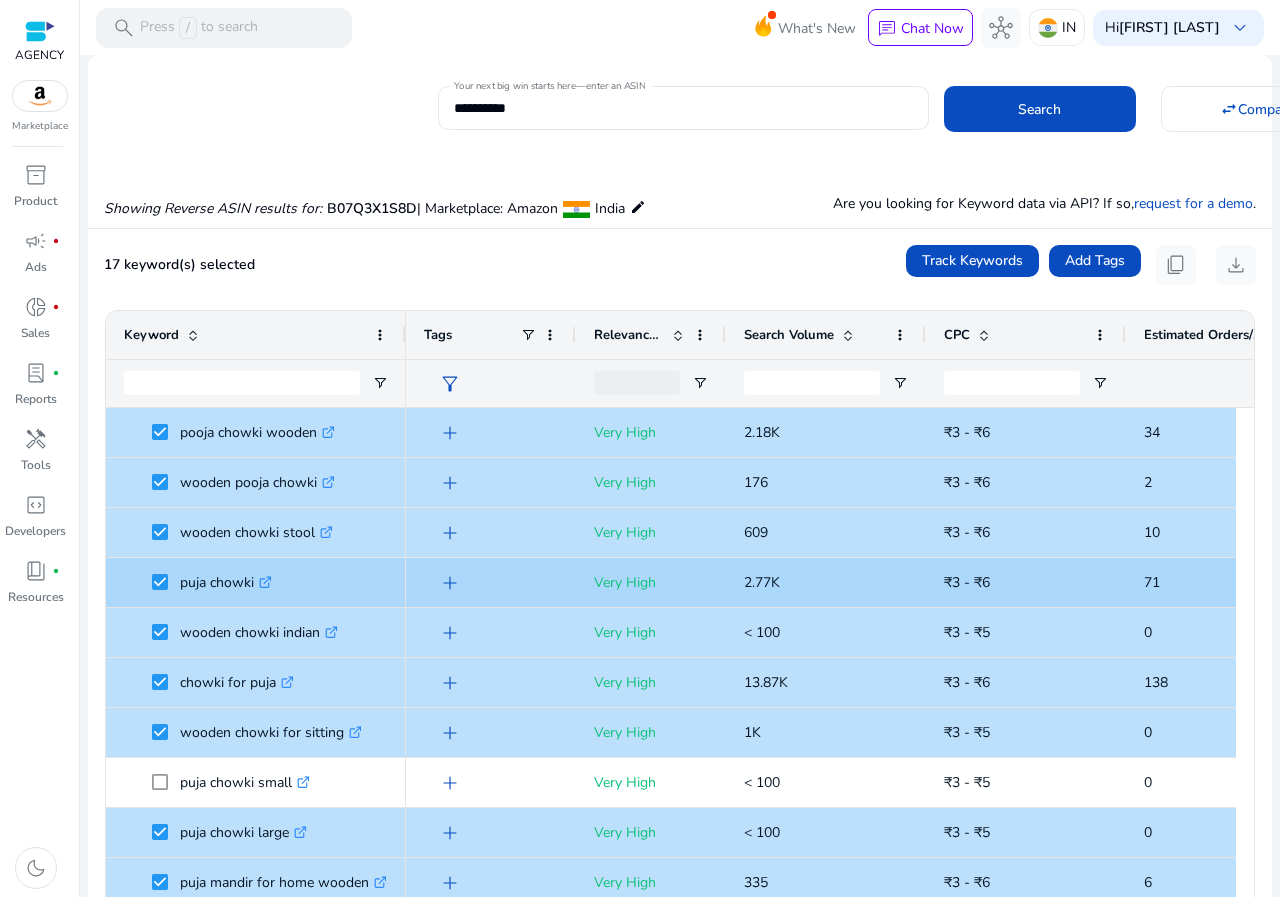 click on "puja chowki  .st0{fill:#2c8af8}" 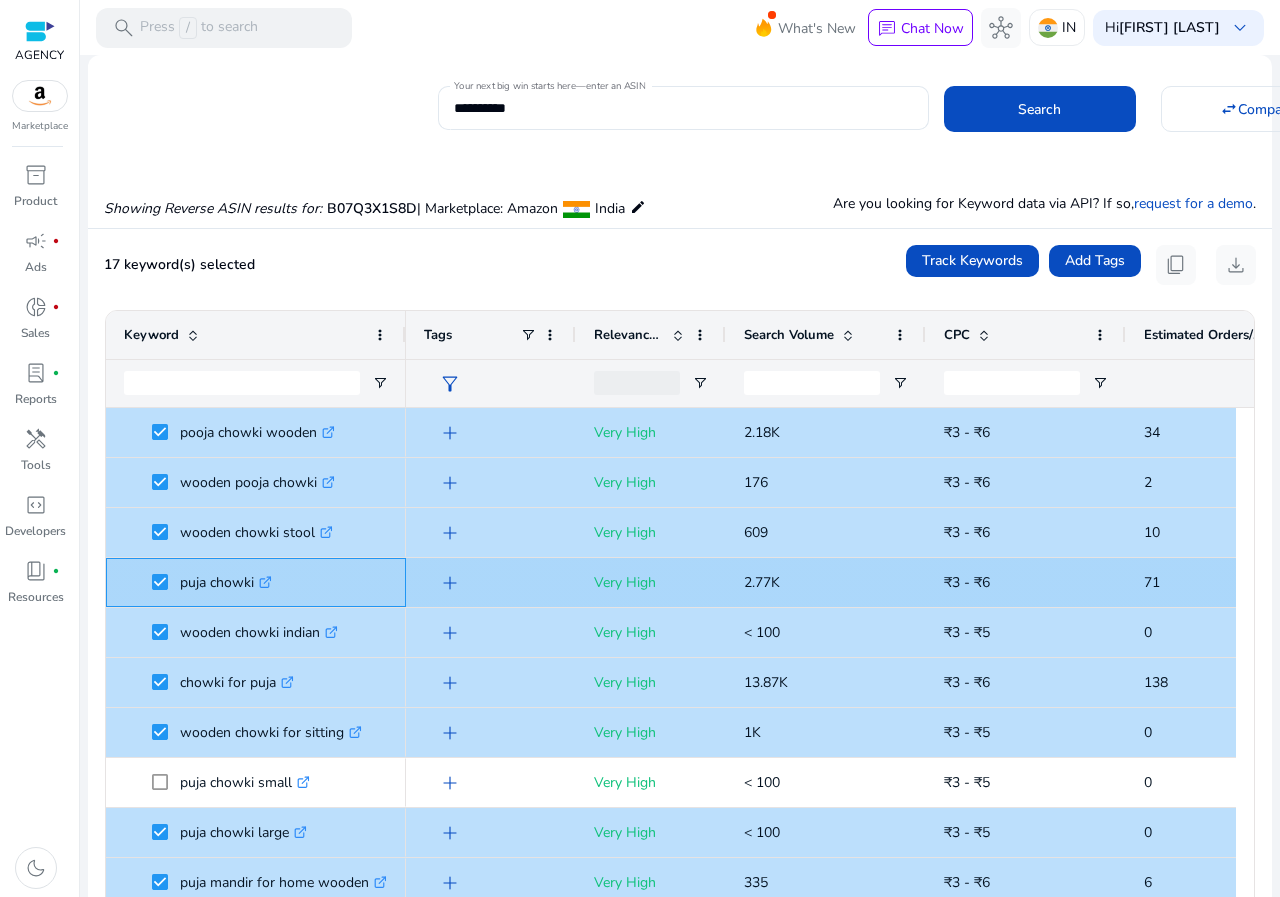 click on "puja chowki  .st0{fill:#2c8af8}" 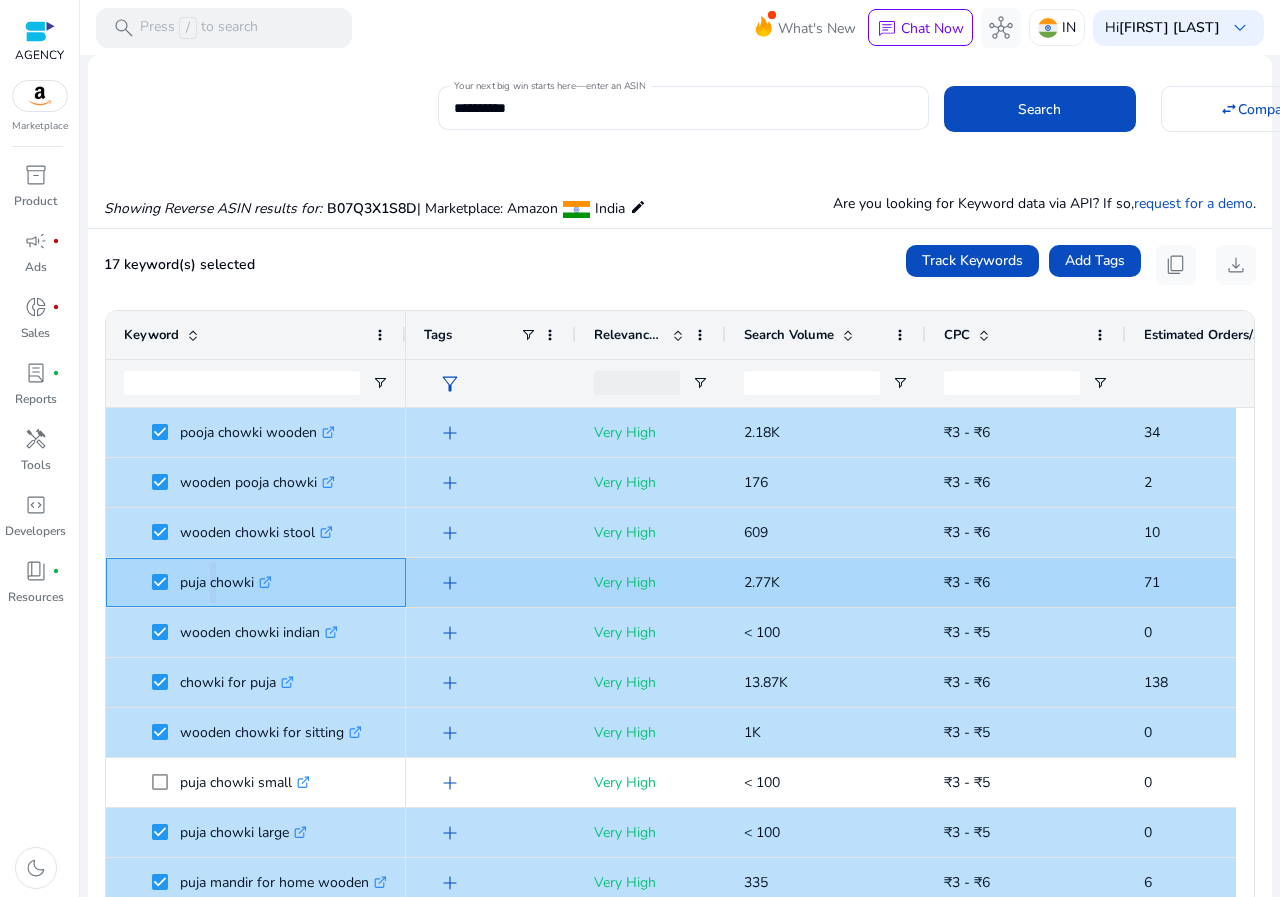 click on "puja chowki  .st0{fill:#2c8af8}" 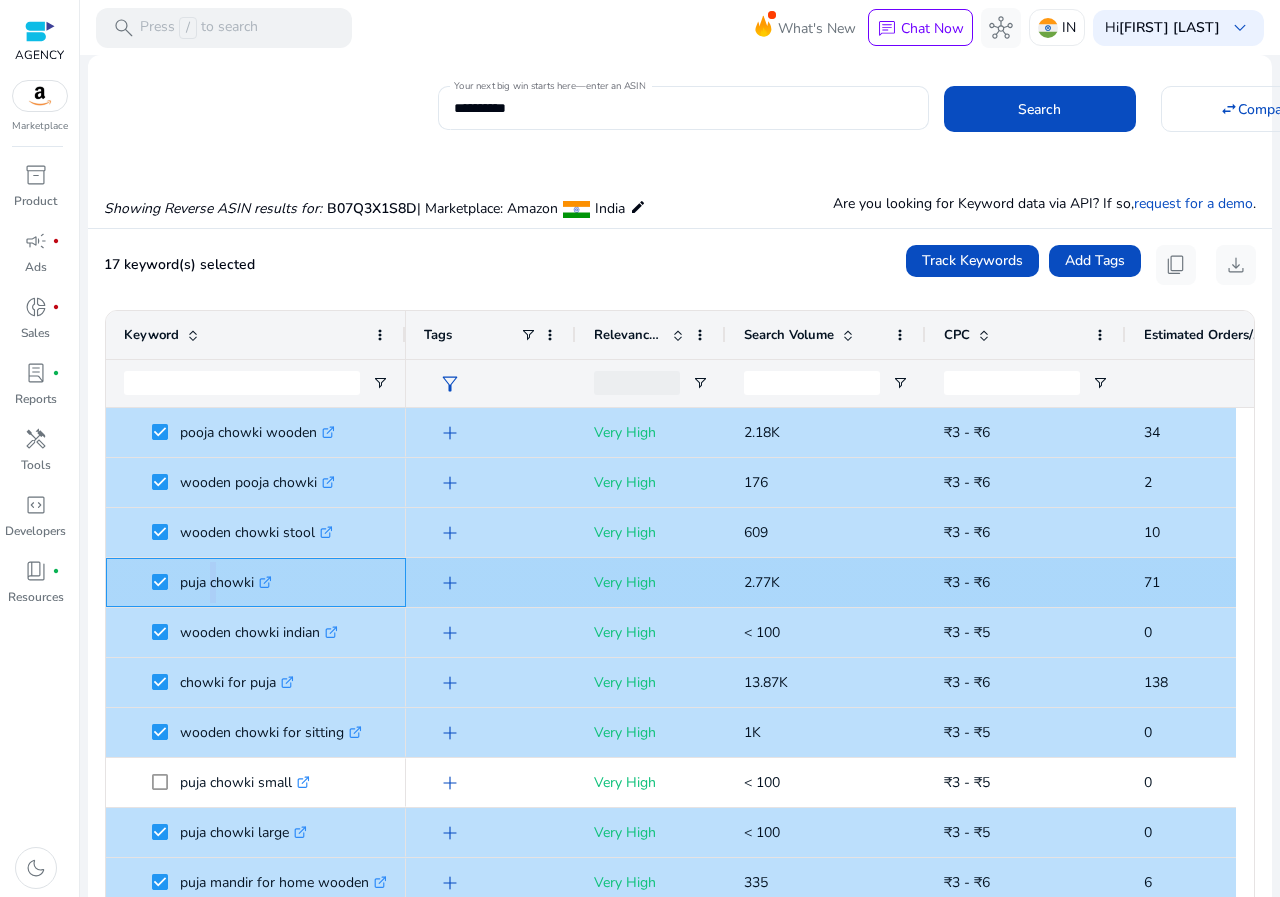 click on "puja chowki  .st0{fill:#2c8af8}" 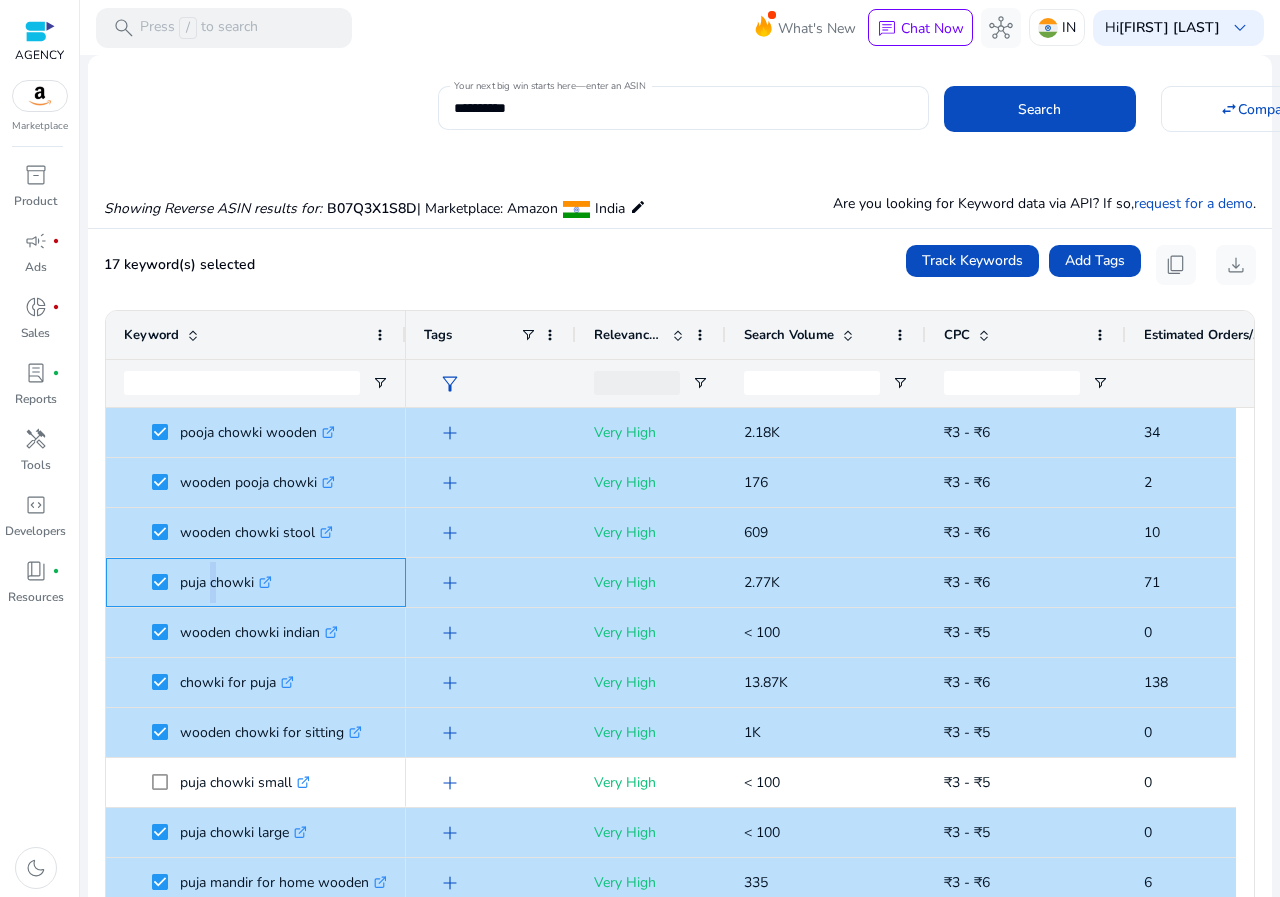 copy on "puja chowki" 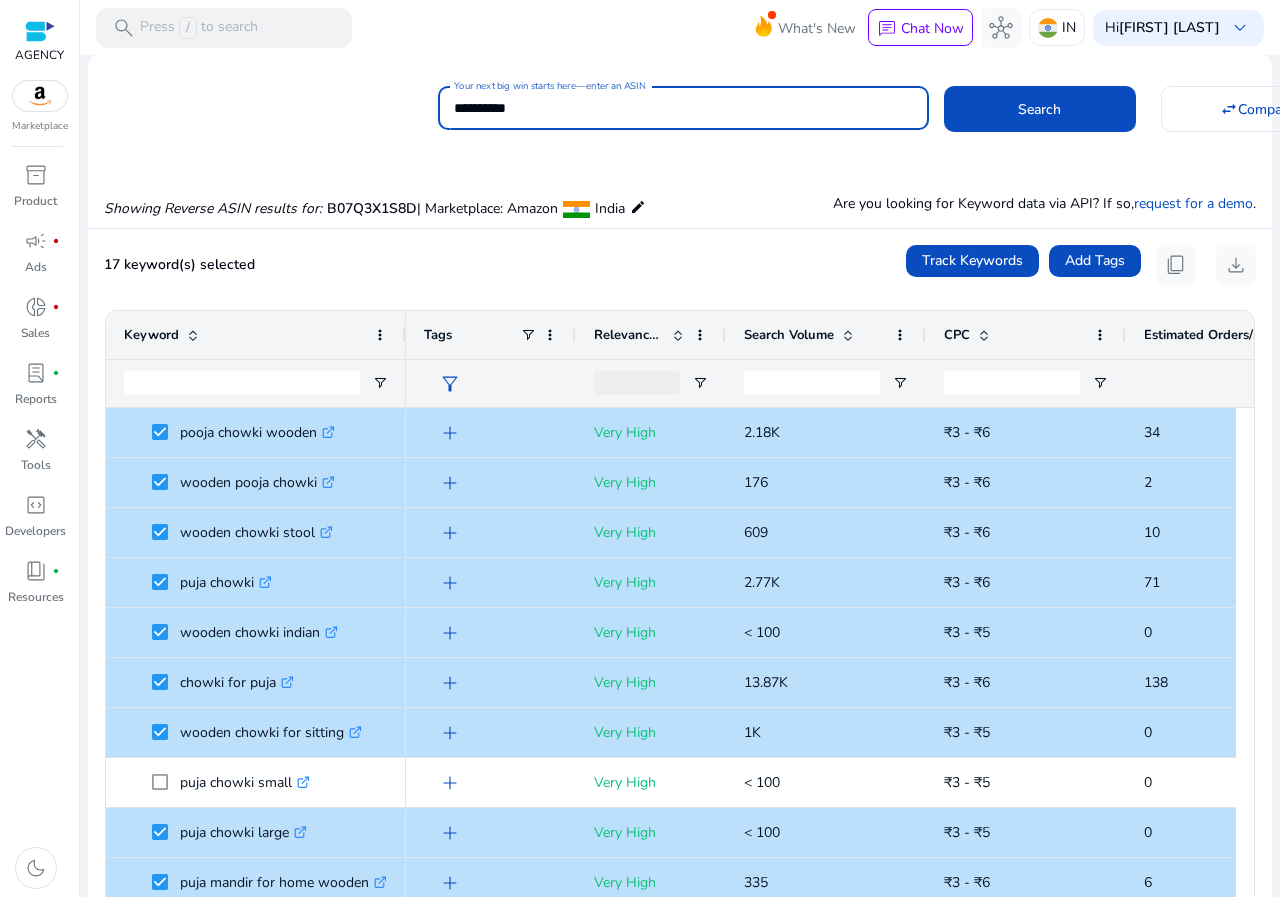 click on "**********" at bounding box center (683, 108) 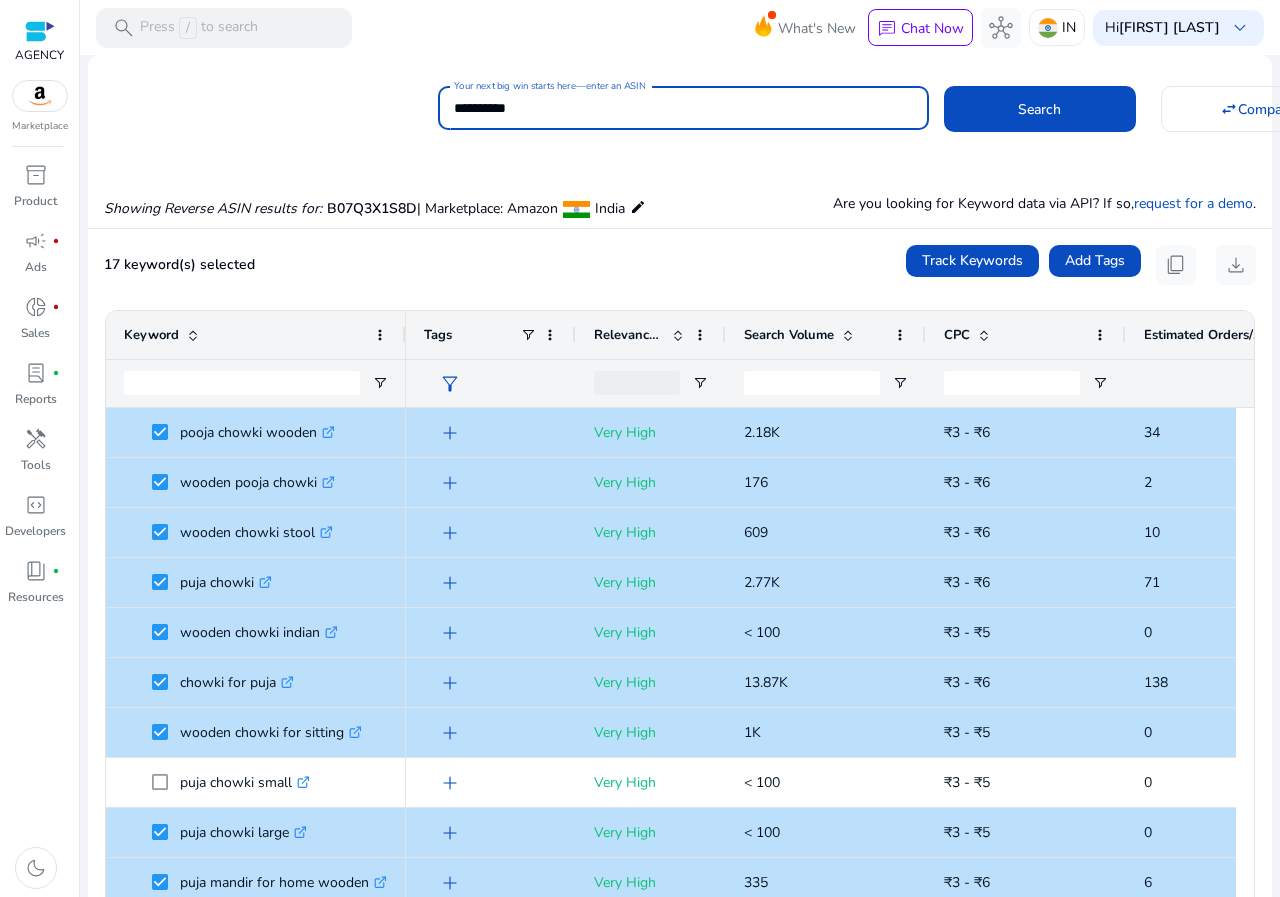 click on "**********" at bounding box center [683, 108] 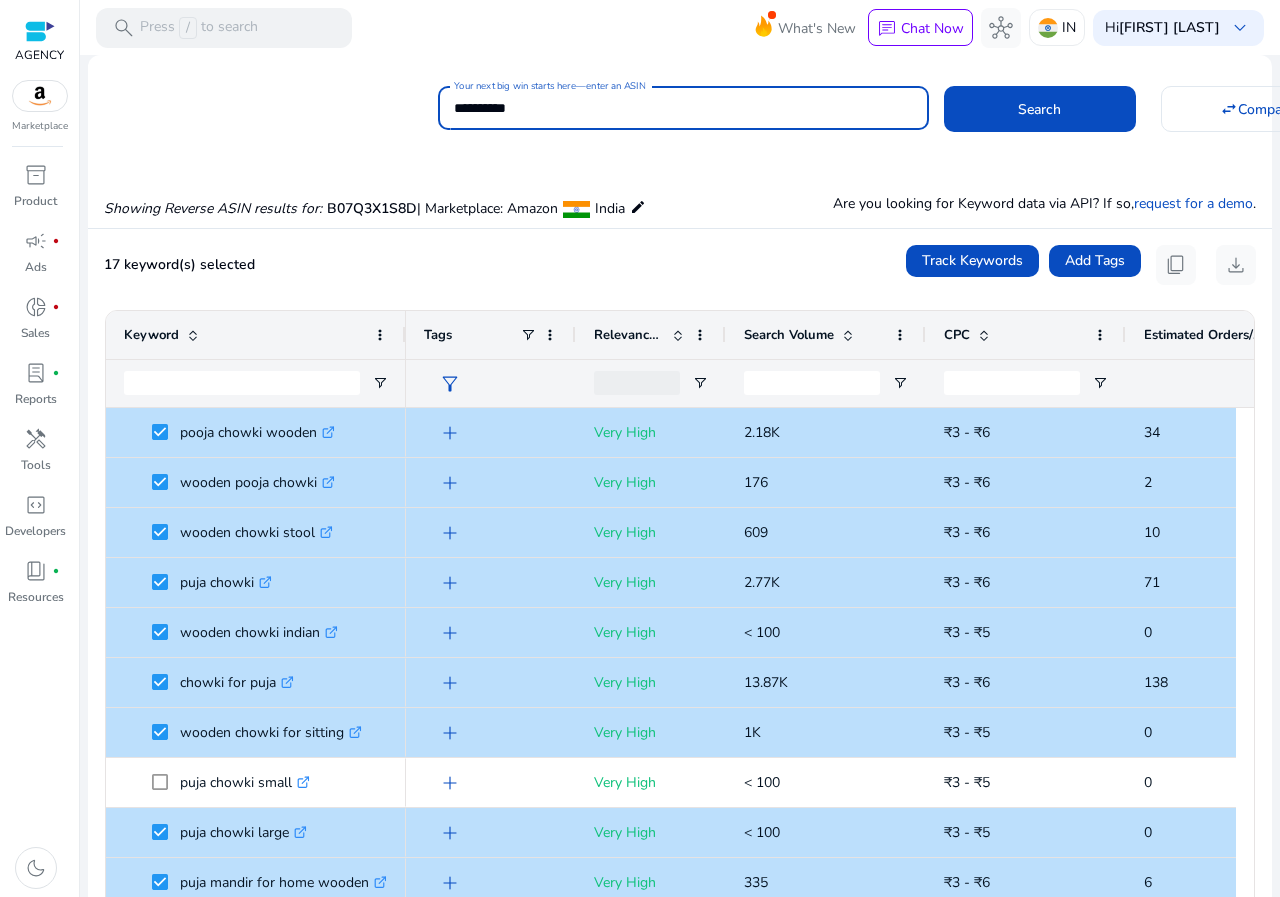 paste 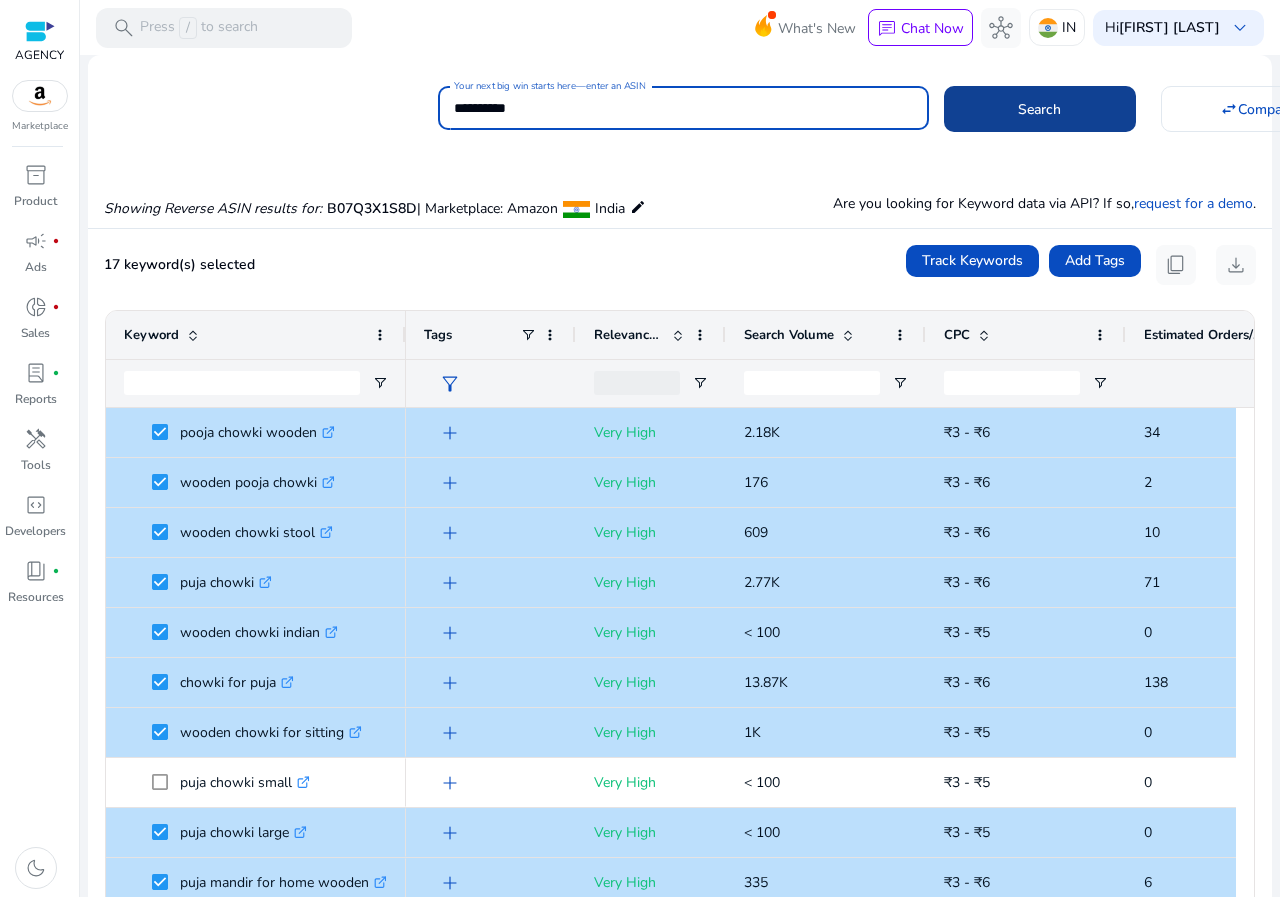 type on "**********" 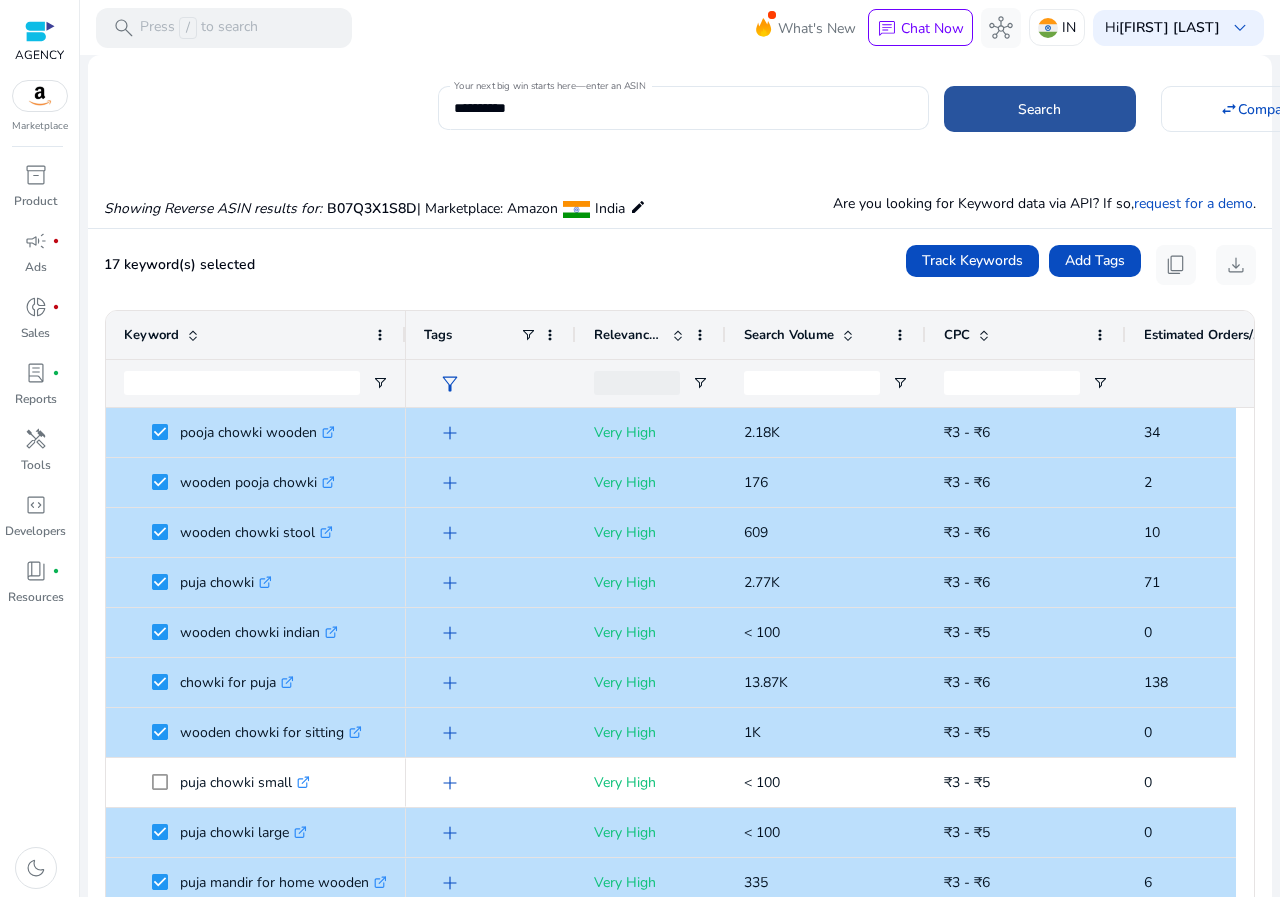 click 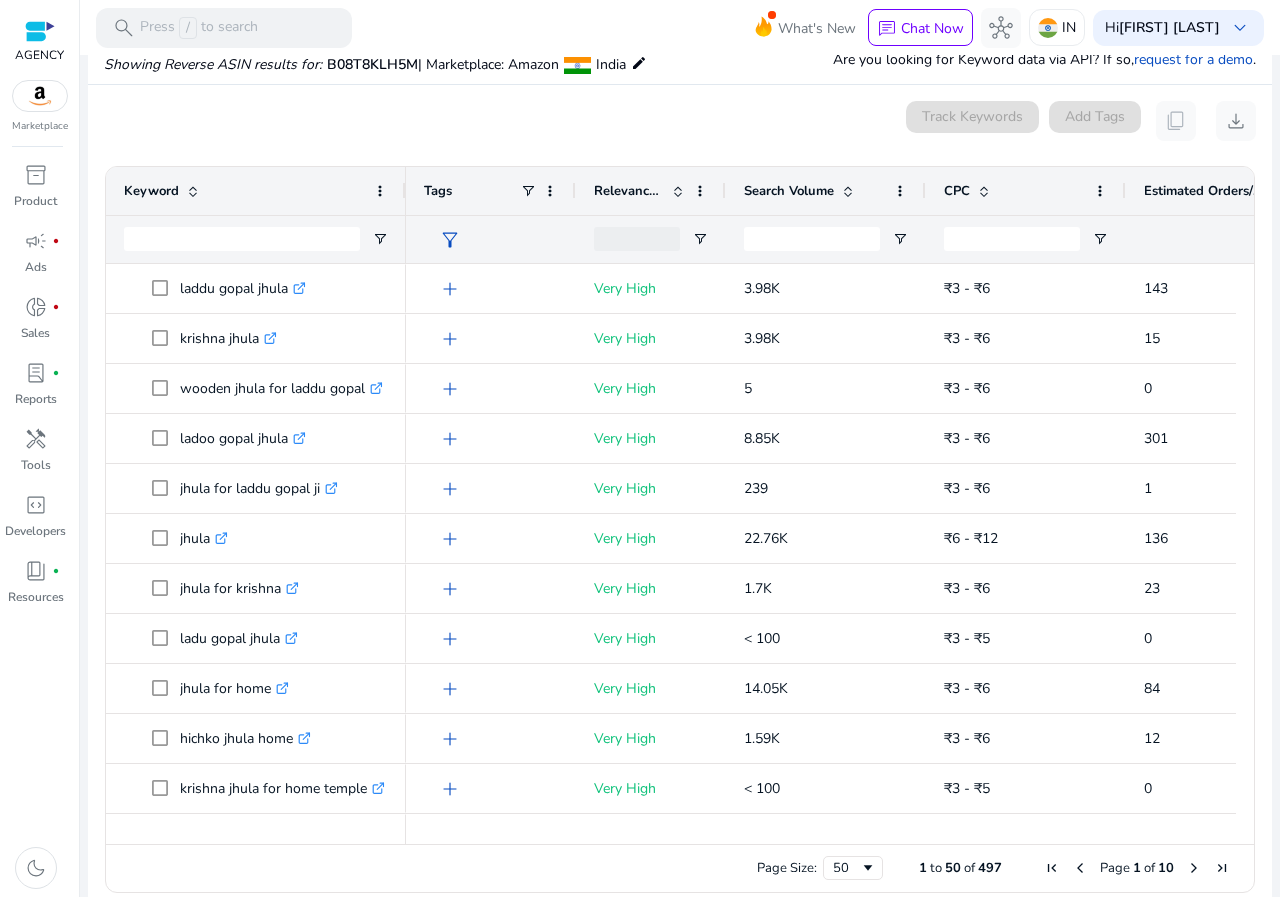 scroll, scrollTop: 146, scrollLeft: 0, axis: vertical 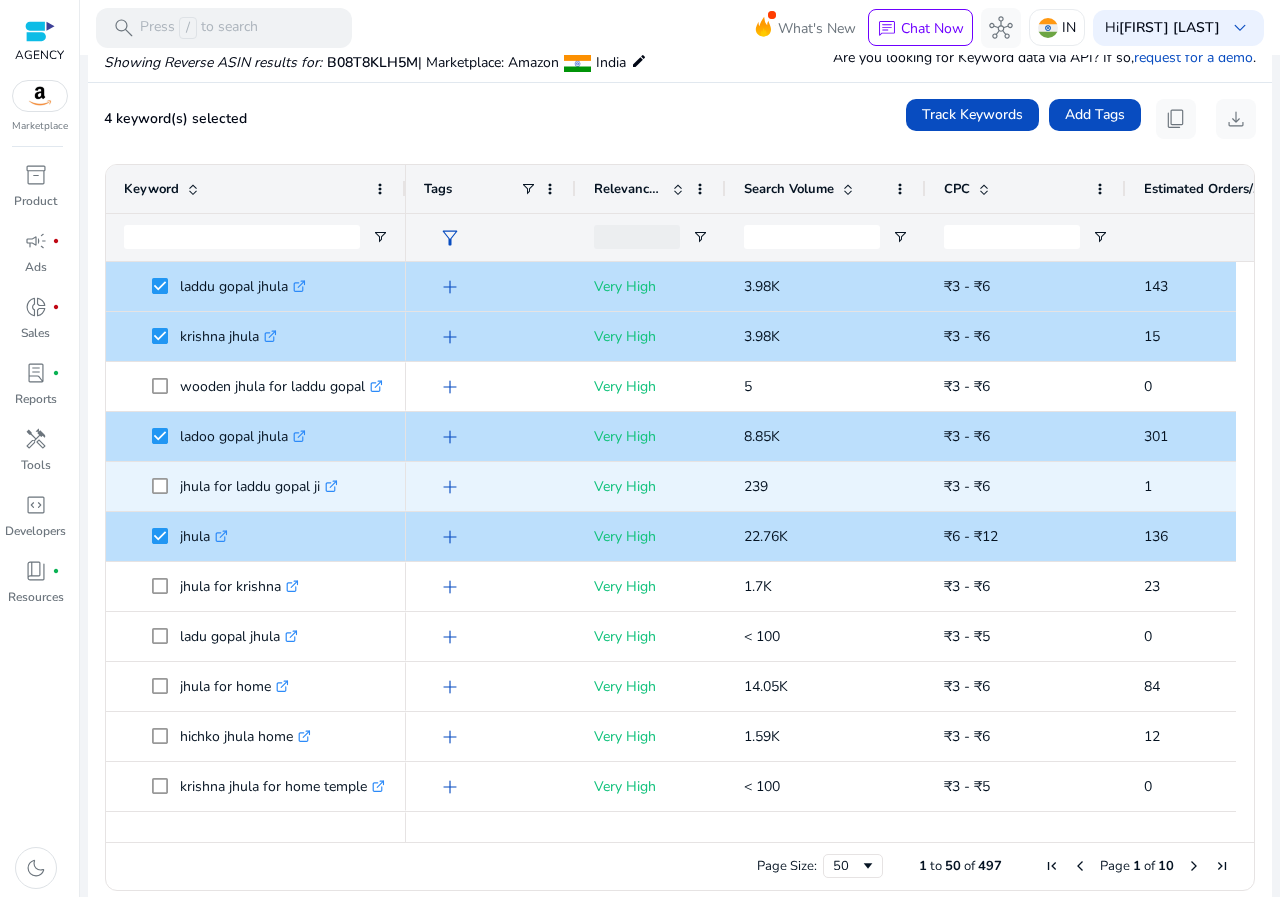 click 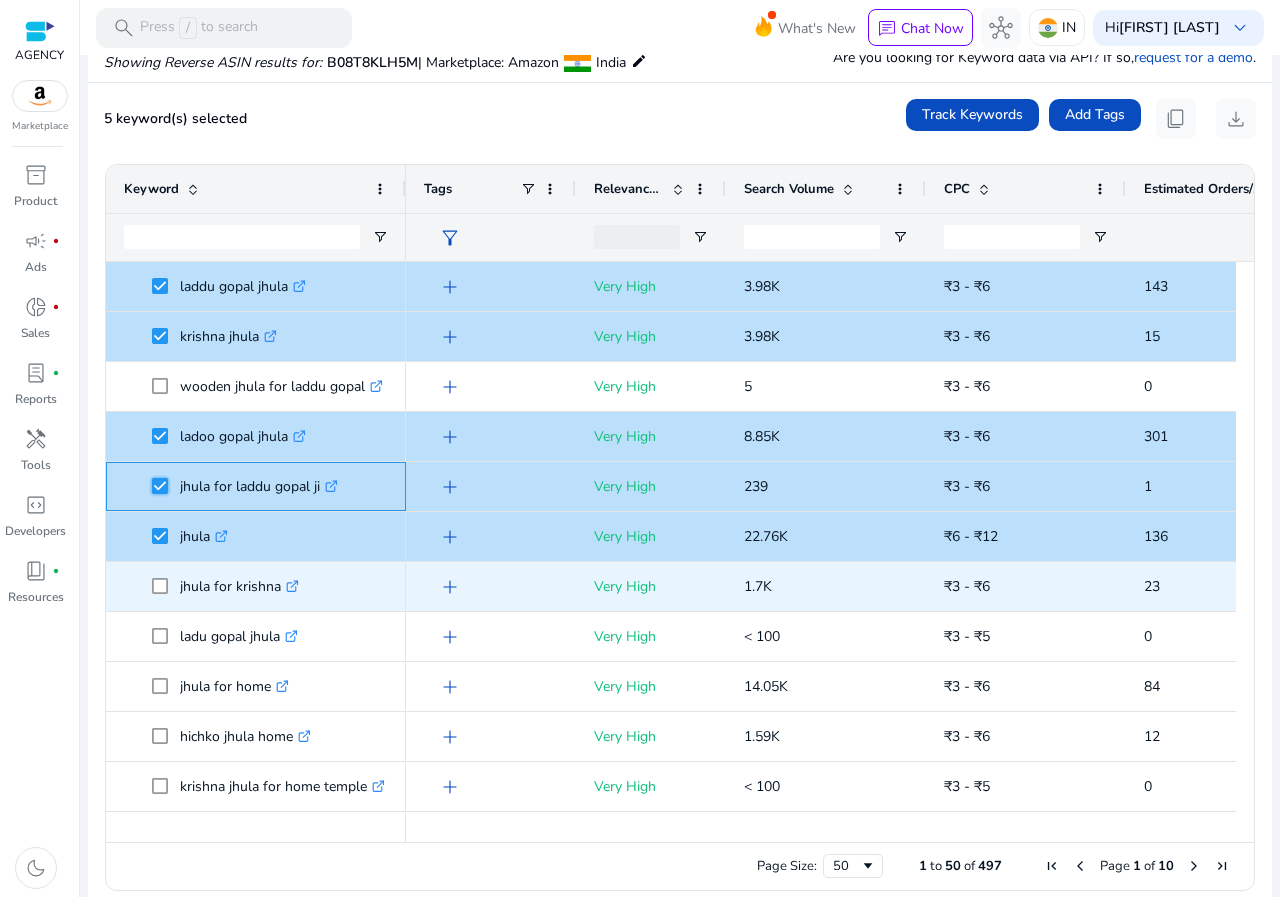 scroll, scrollTop: 106, scrollLeft: 0, axis: vertical 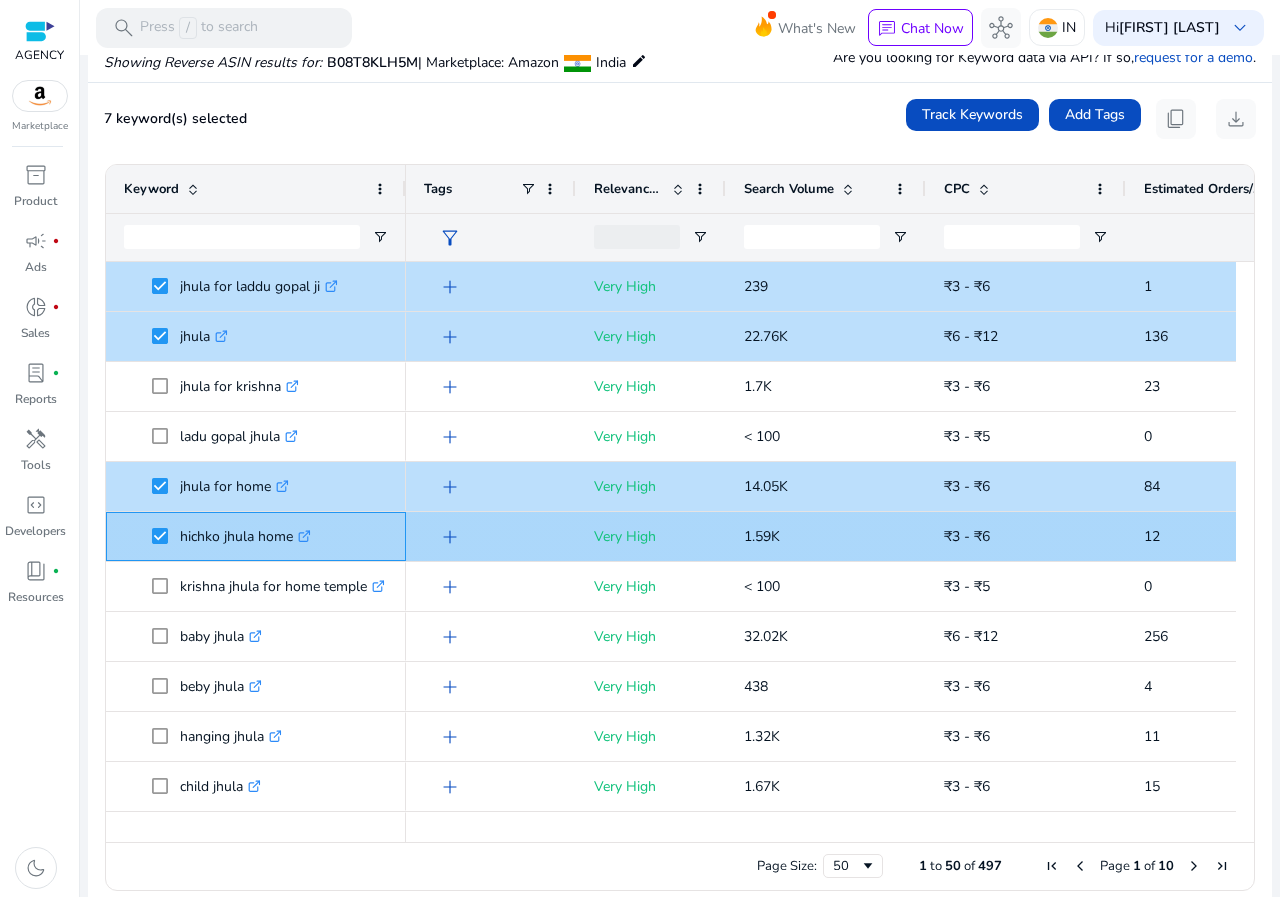 click on "hichko jhula home  .st0{fill:#2c8af8}" 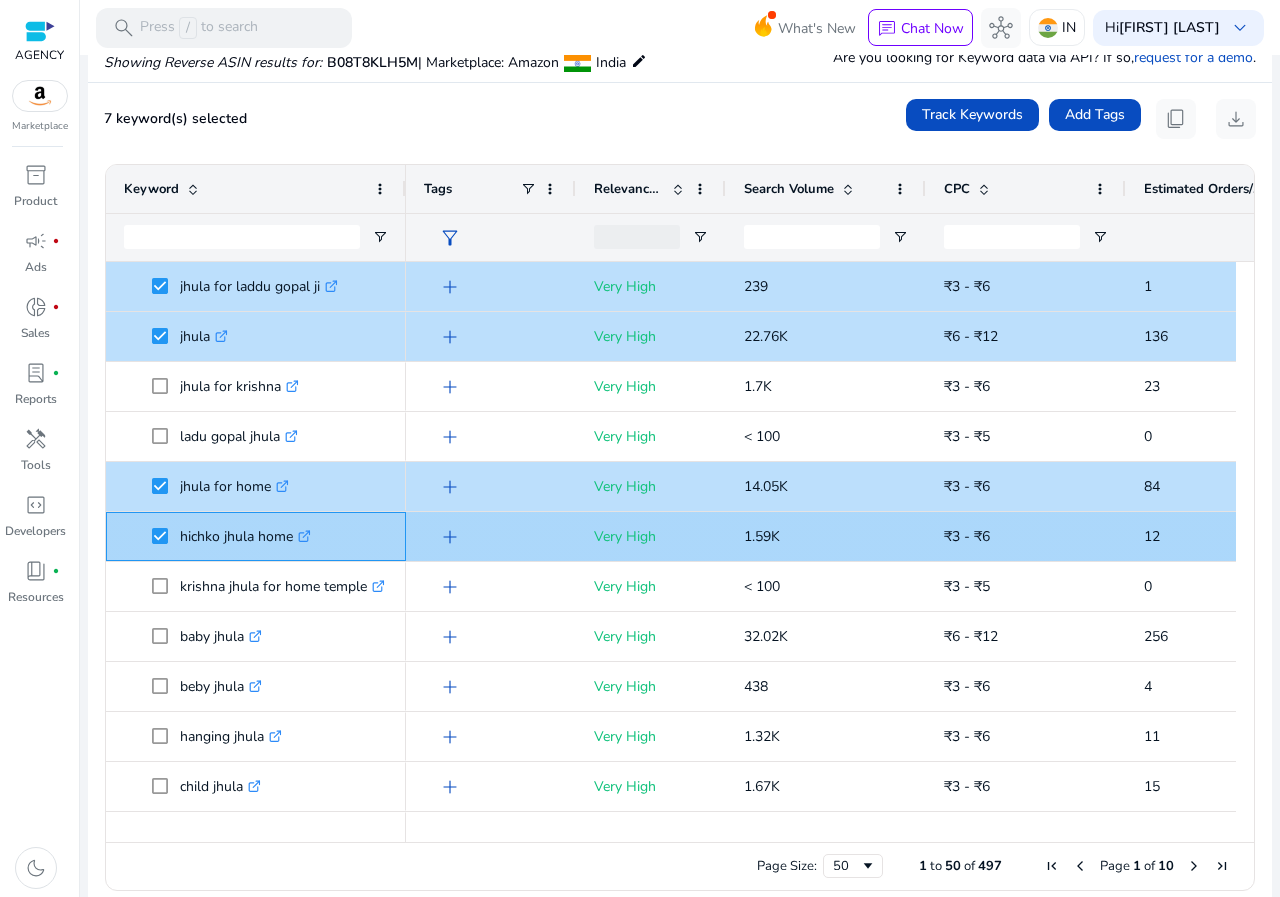 click on "hichko jhula home  .st0{fill:#2c8af8}" 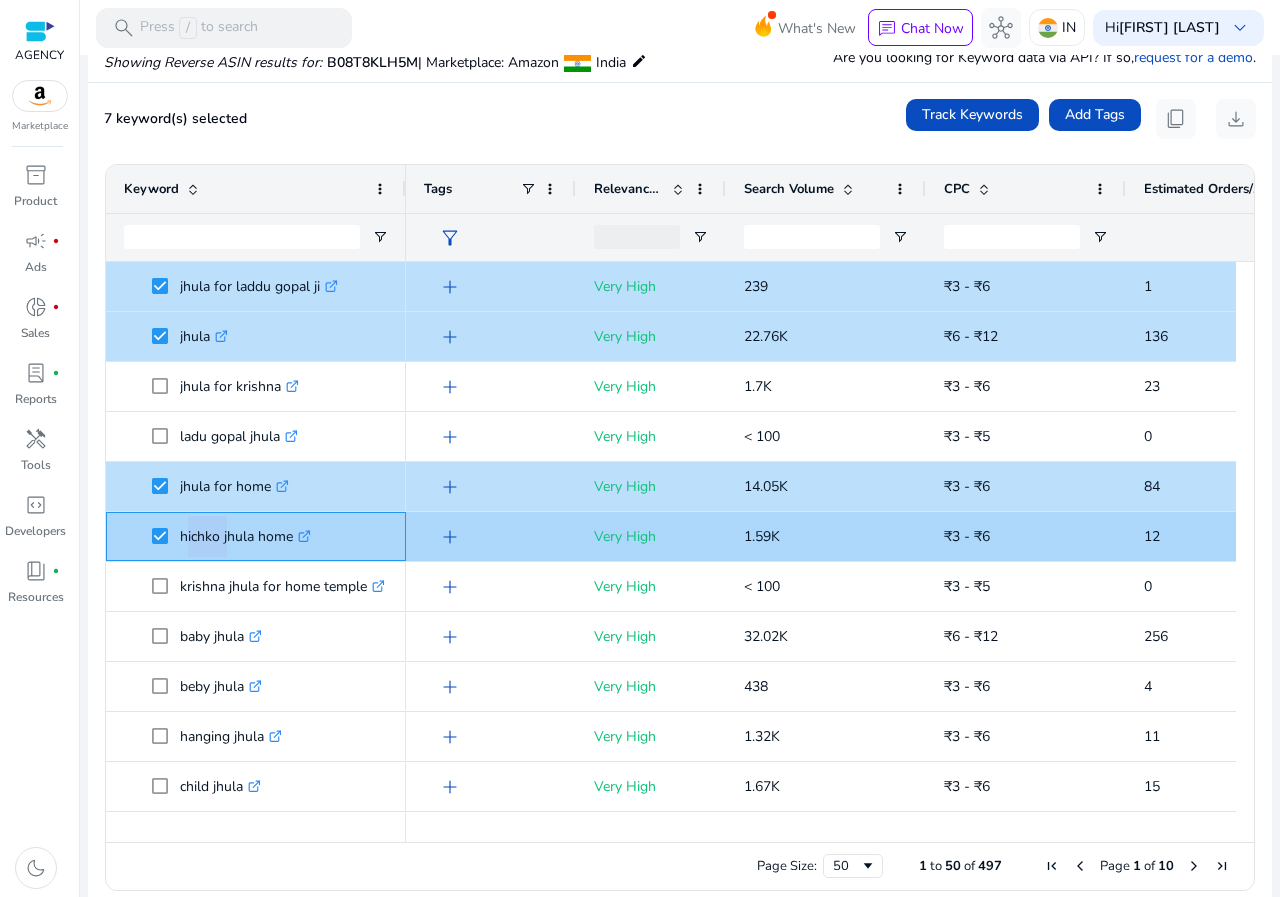 click on "hichko jhula home  .st0{fill:#2c8af8}" 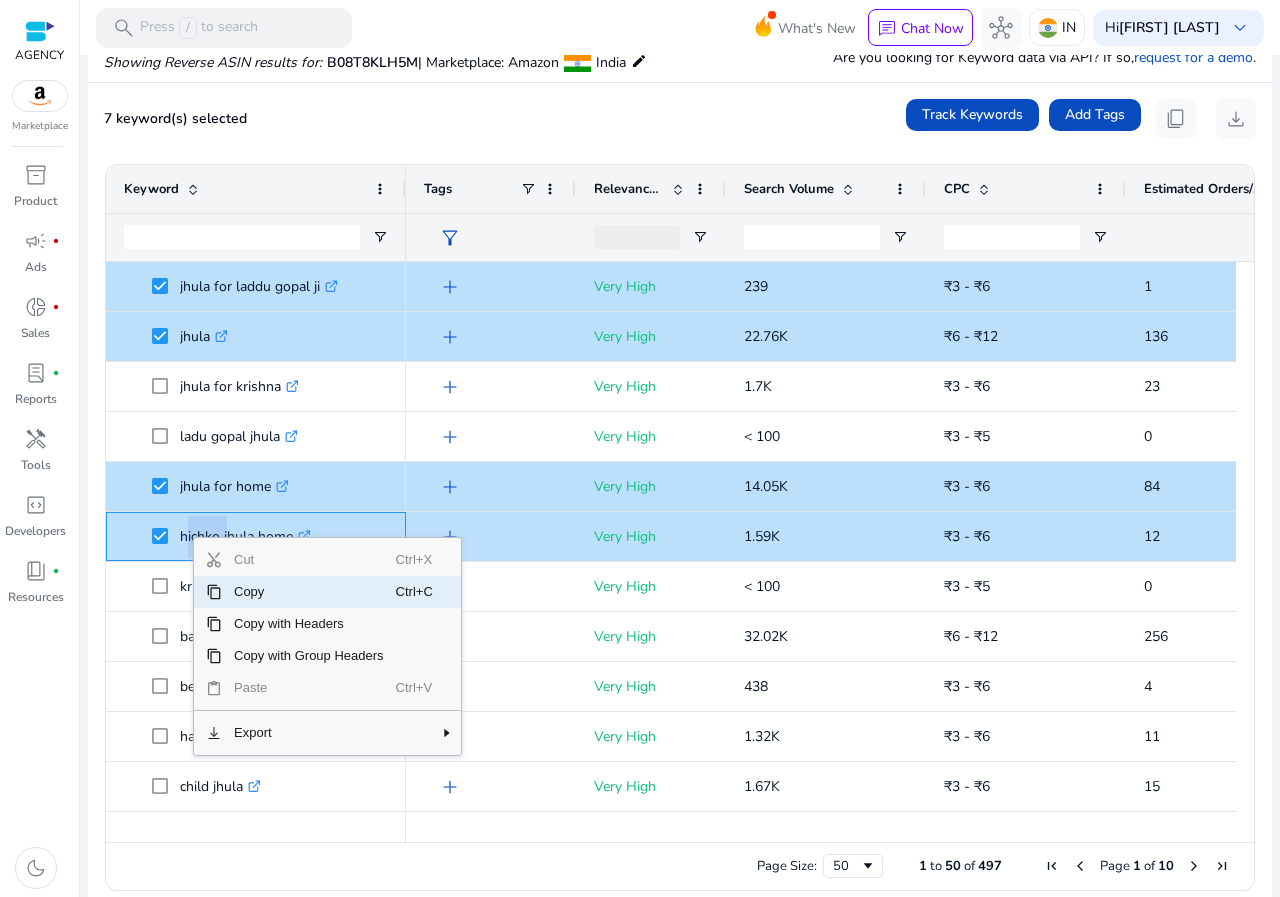click on "Copy" 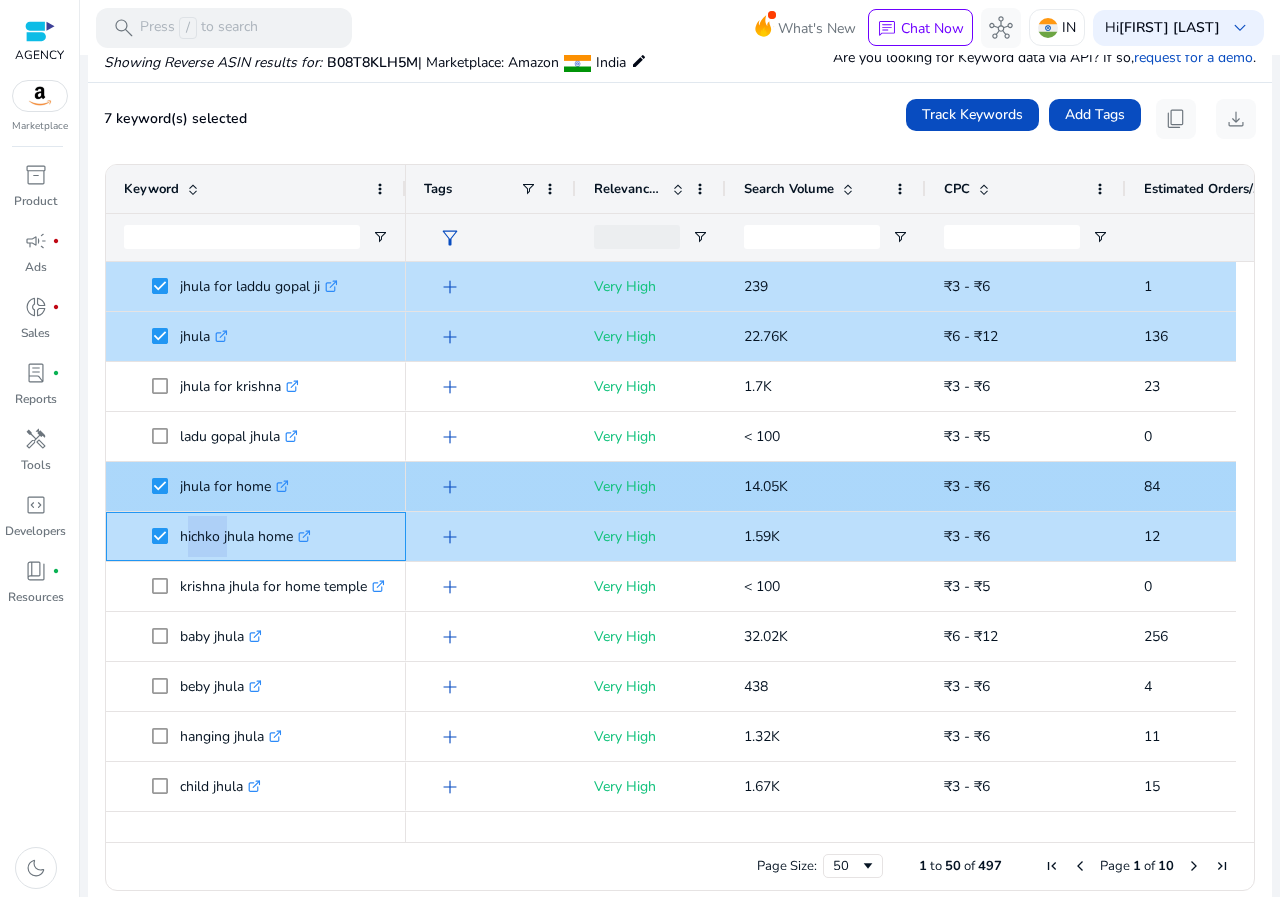 scroll, scrollTop: 400, scrollLeft: 0, axis: vertical 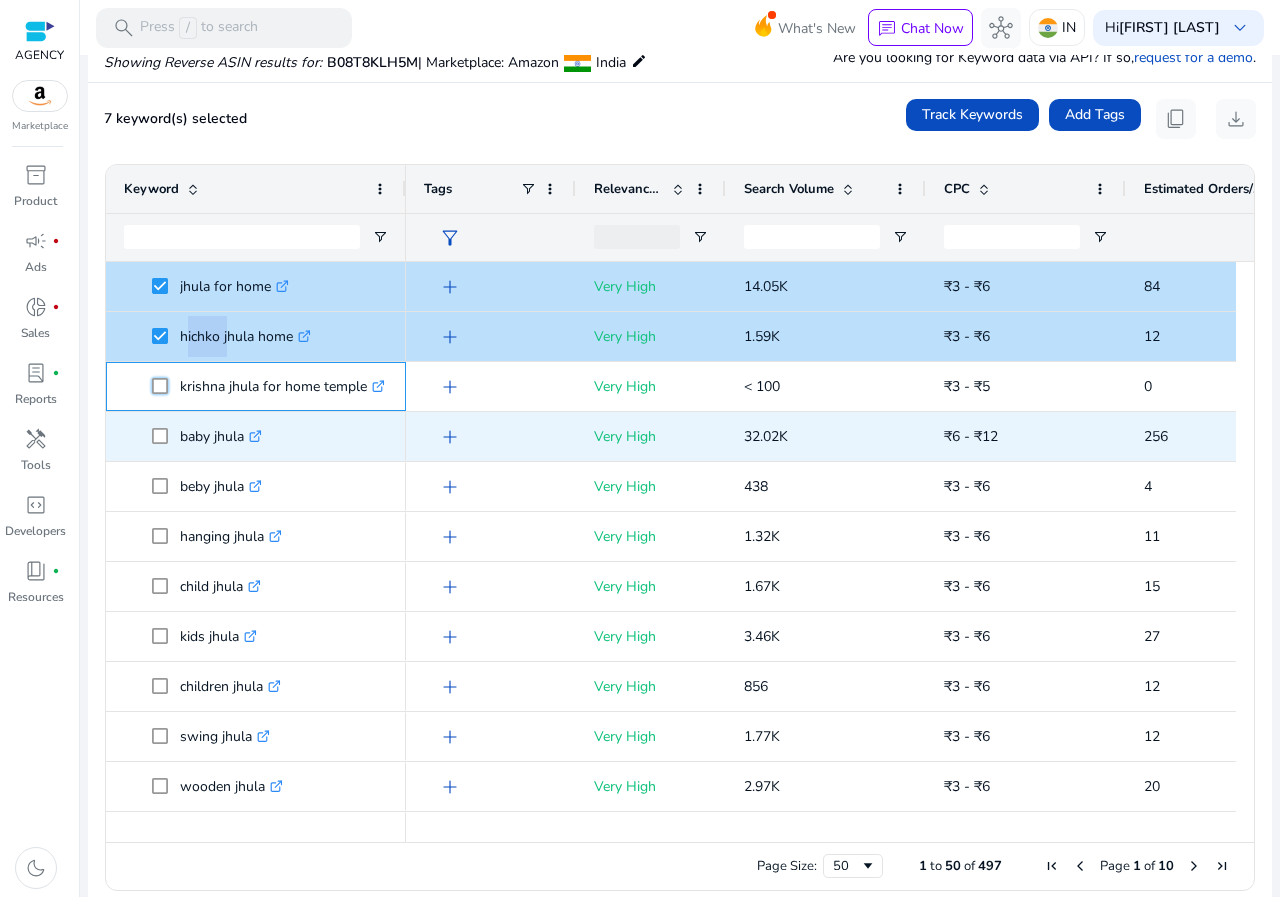 click on "laddu gopal jhula  .st0{fill:#2c8af8}
krishna jhula  .st0{fill:#2c8af8}
wooden jhula for laddu gopal  .st0{fill:#2c8af8}
ladoo gopal jhula  .st0{fill:#2c8af8}" 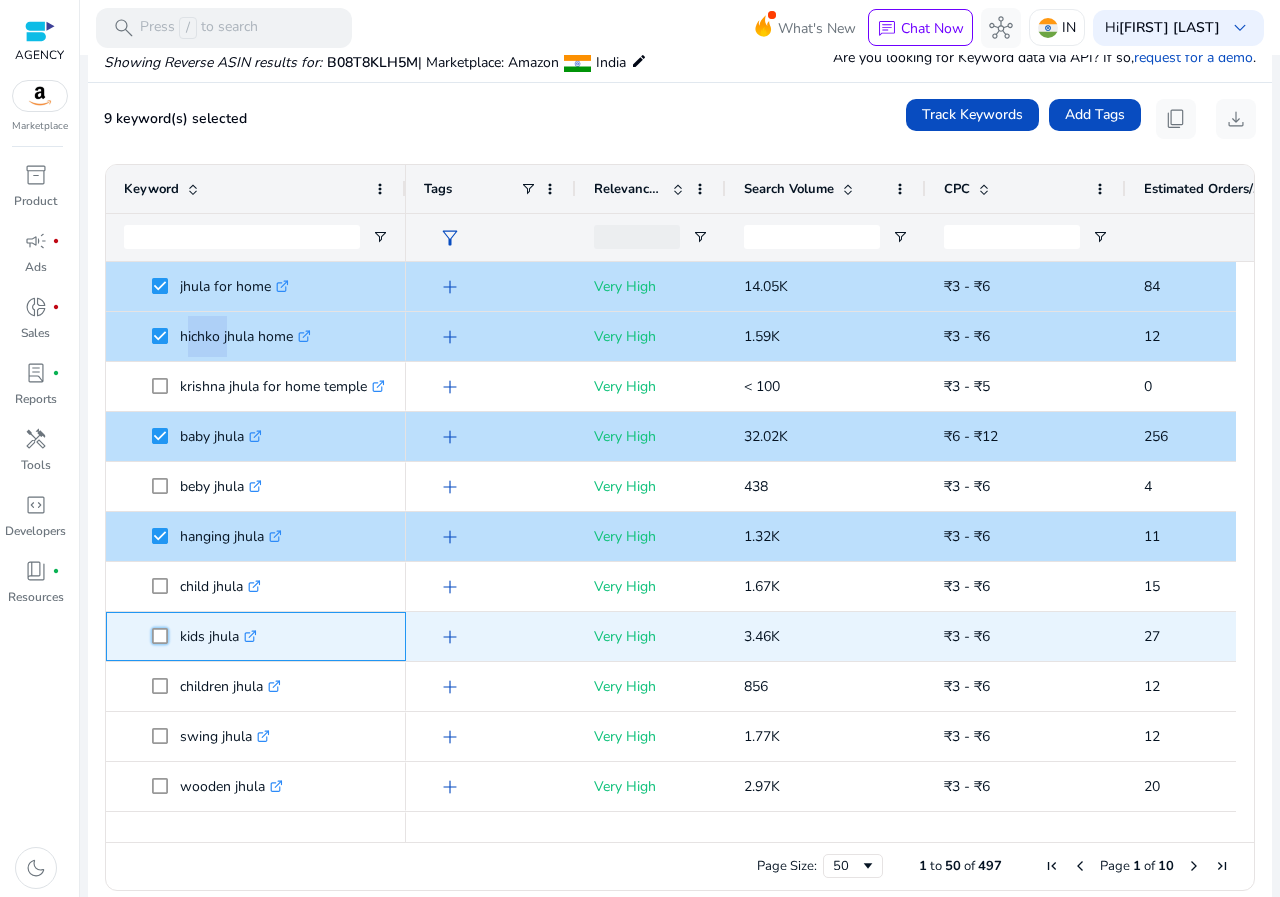 scroll, scrollTop: 472, scrollLeft: 0, axis: vertical 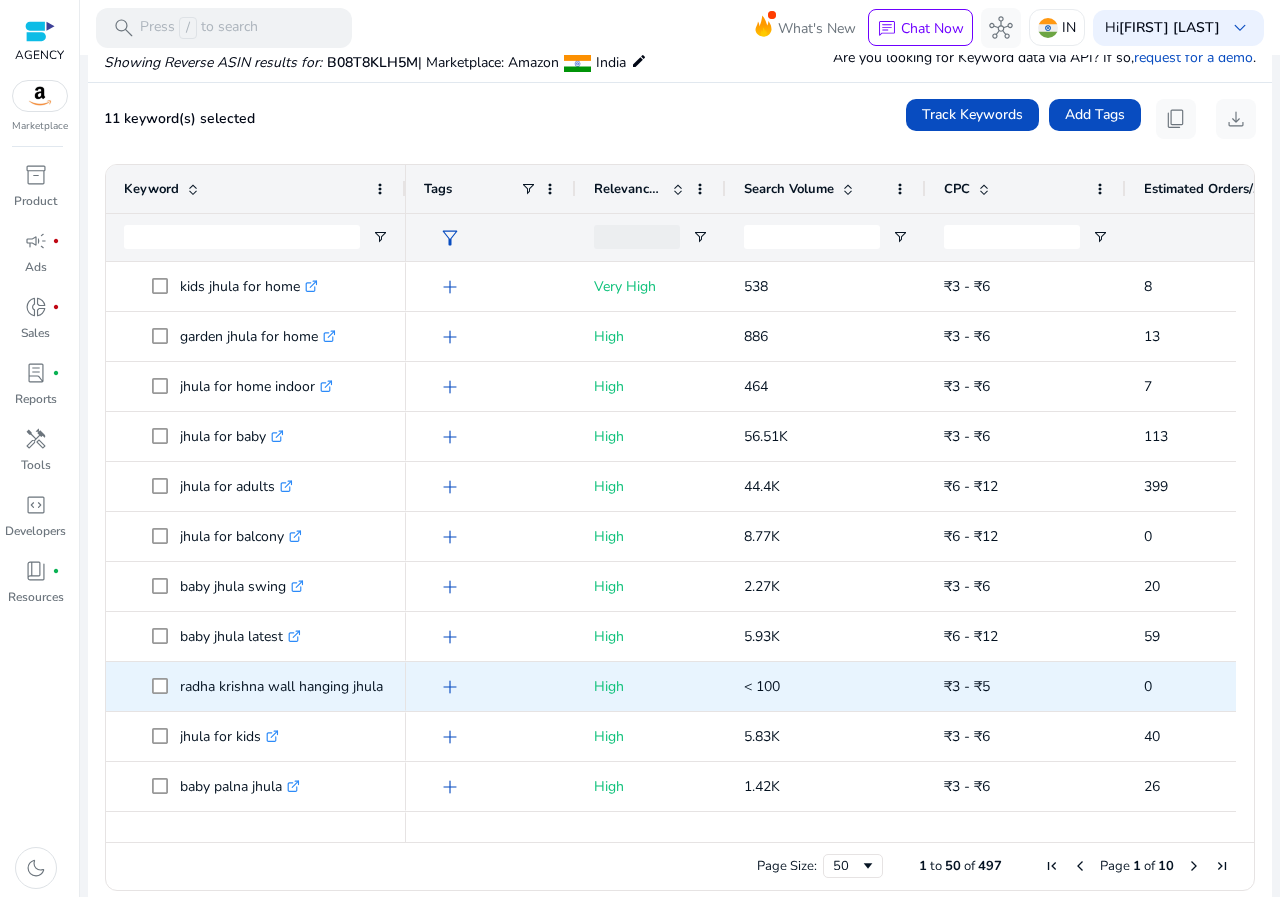 click 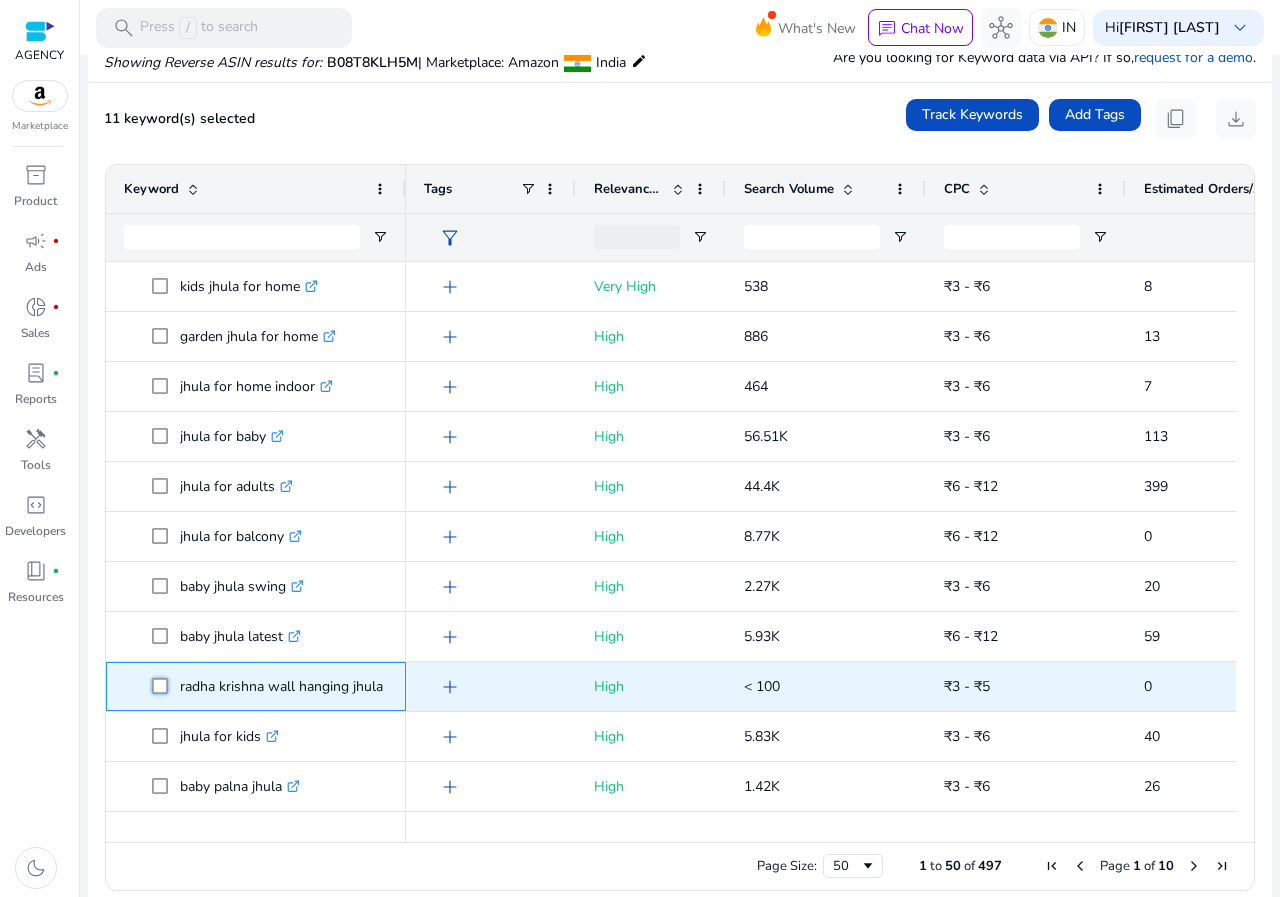 scroll, scrollTop: 1128, scrollLeft: 0, axis: vertical 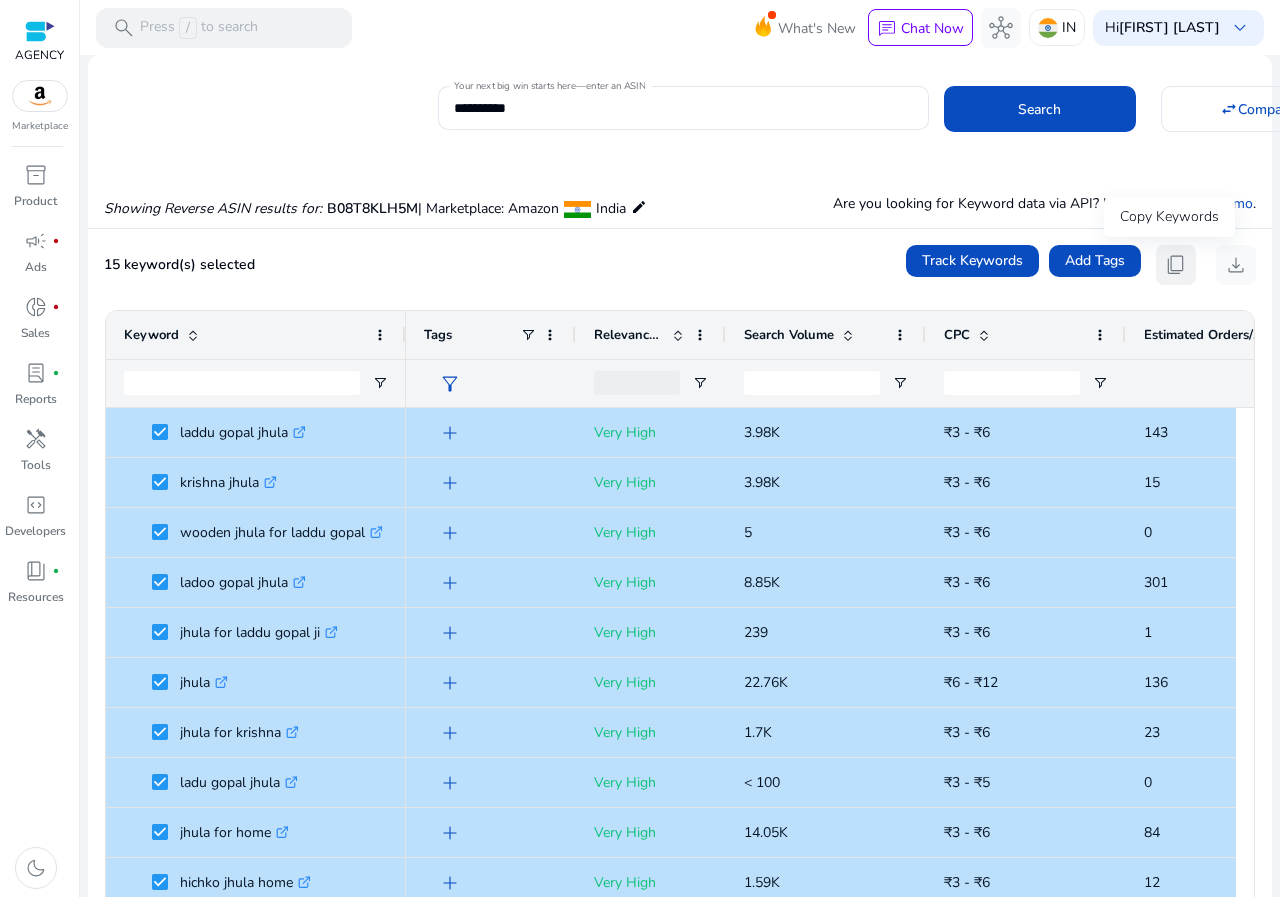 click on "content_copy" 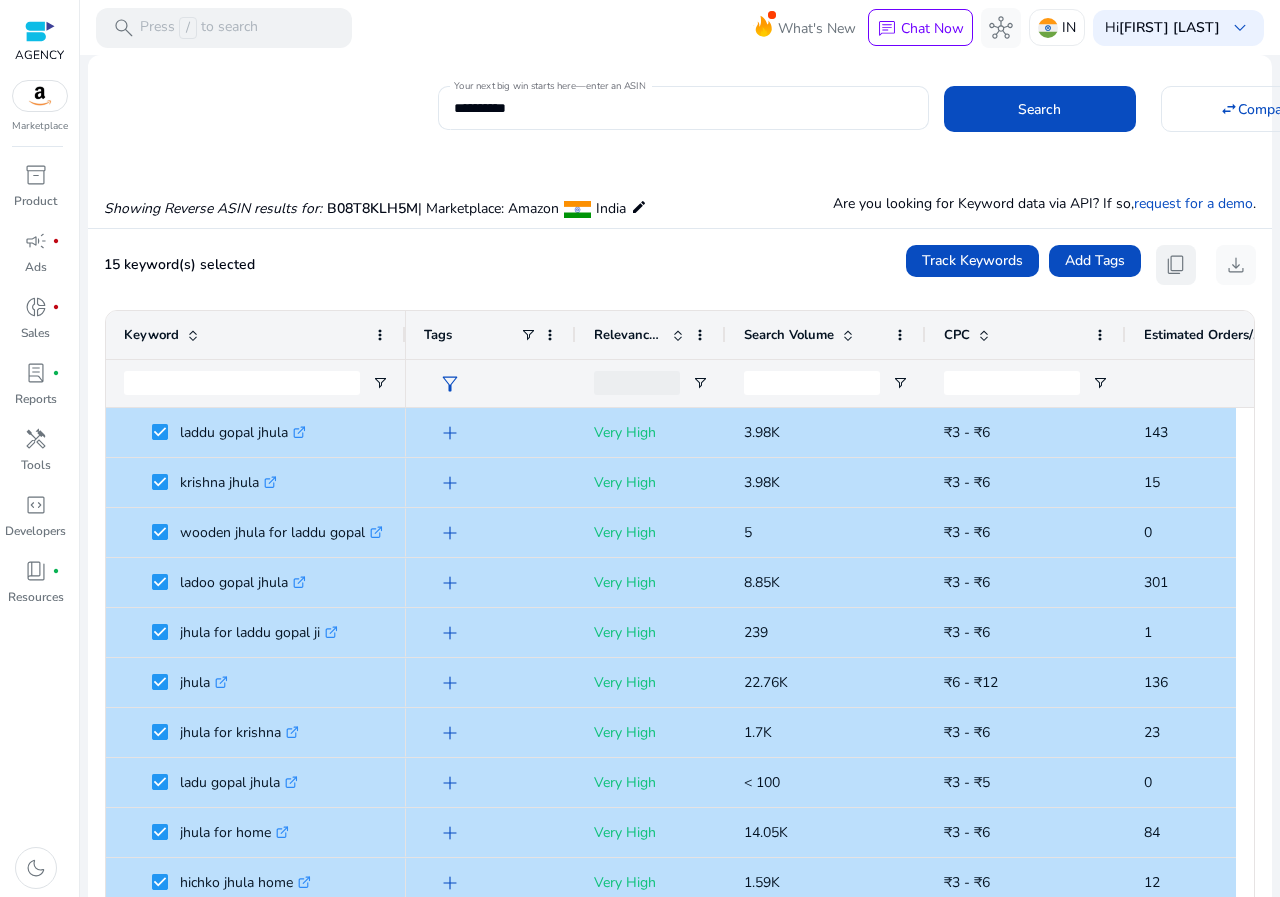click on "content_copy" 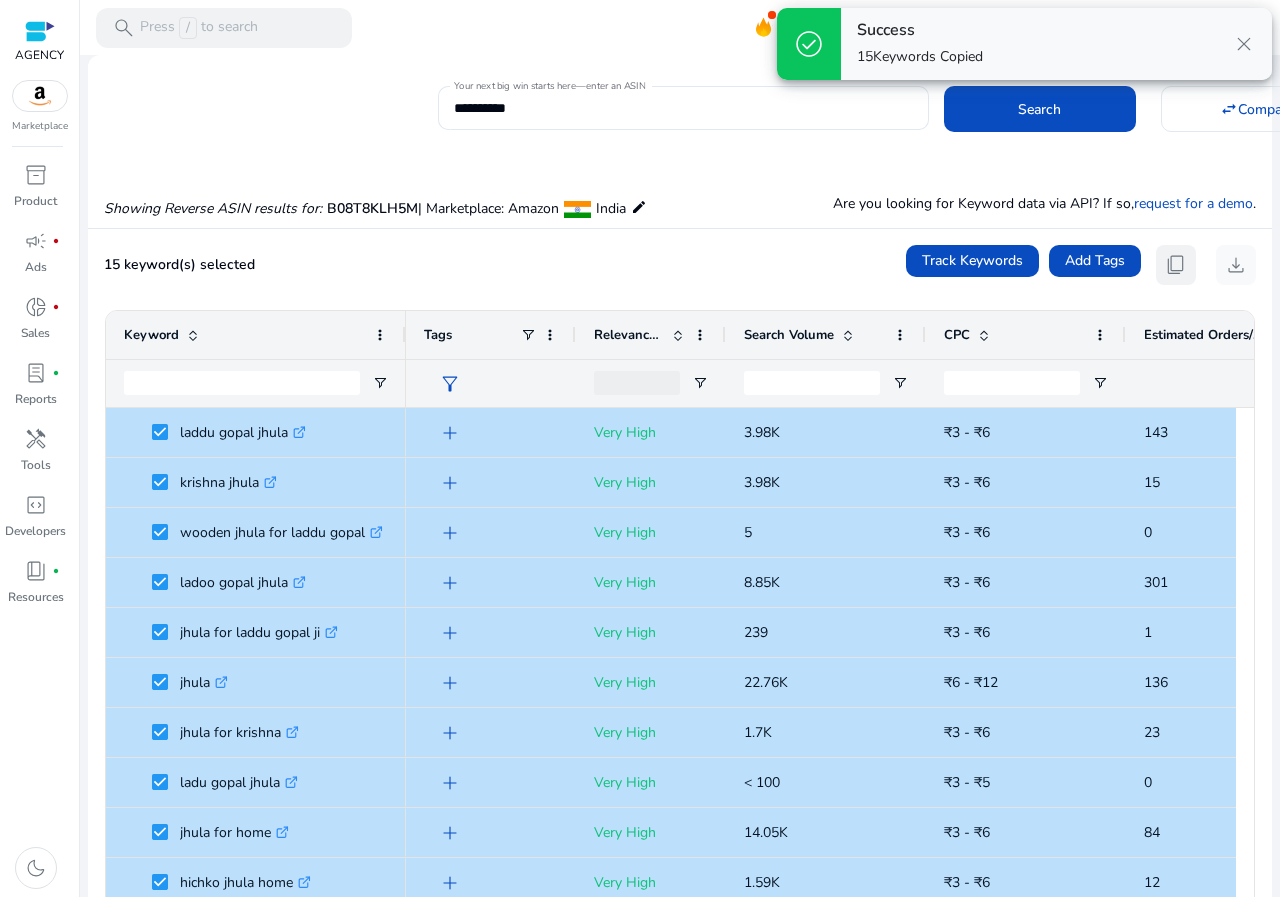 click on "content_copy" 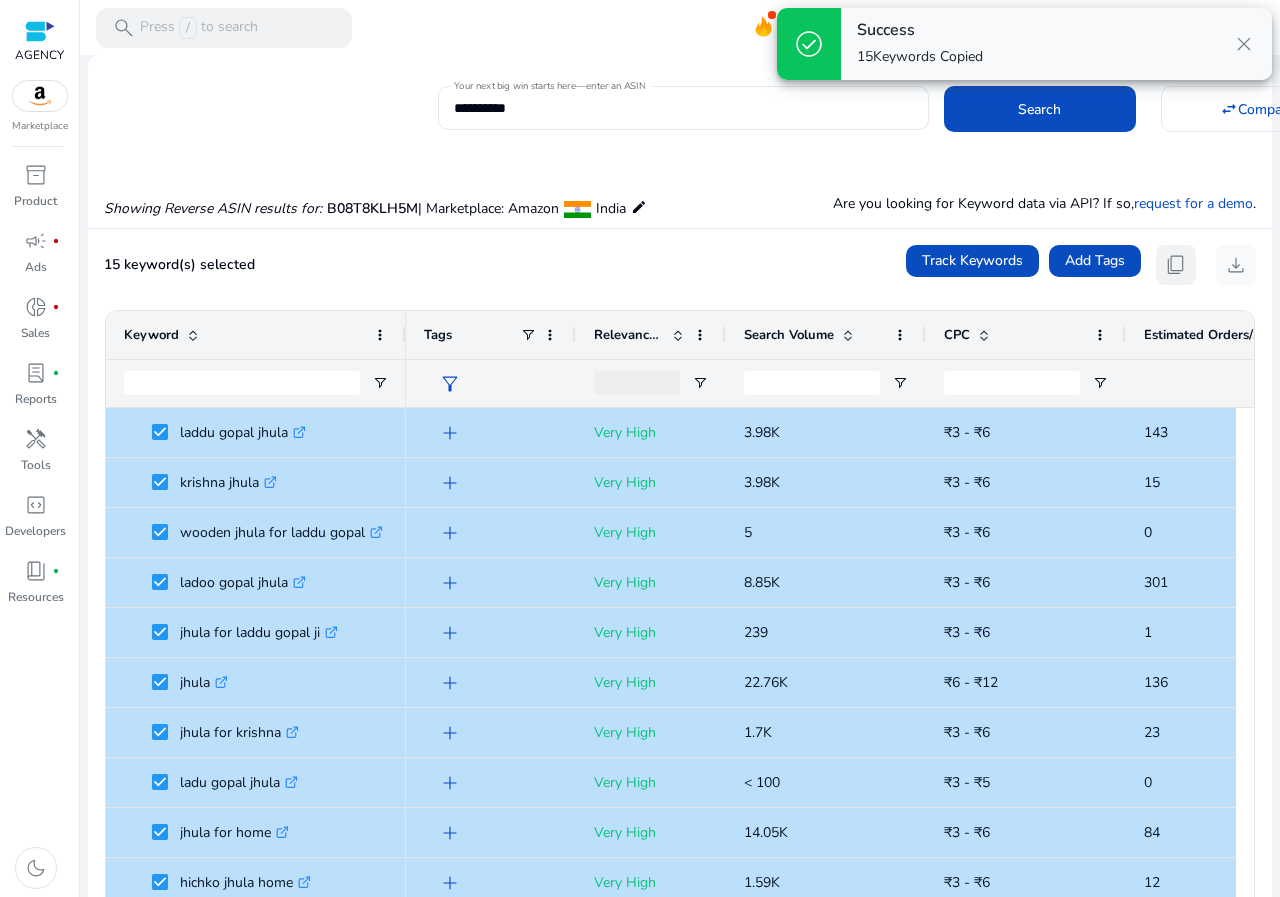 click on "content_copy" 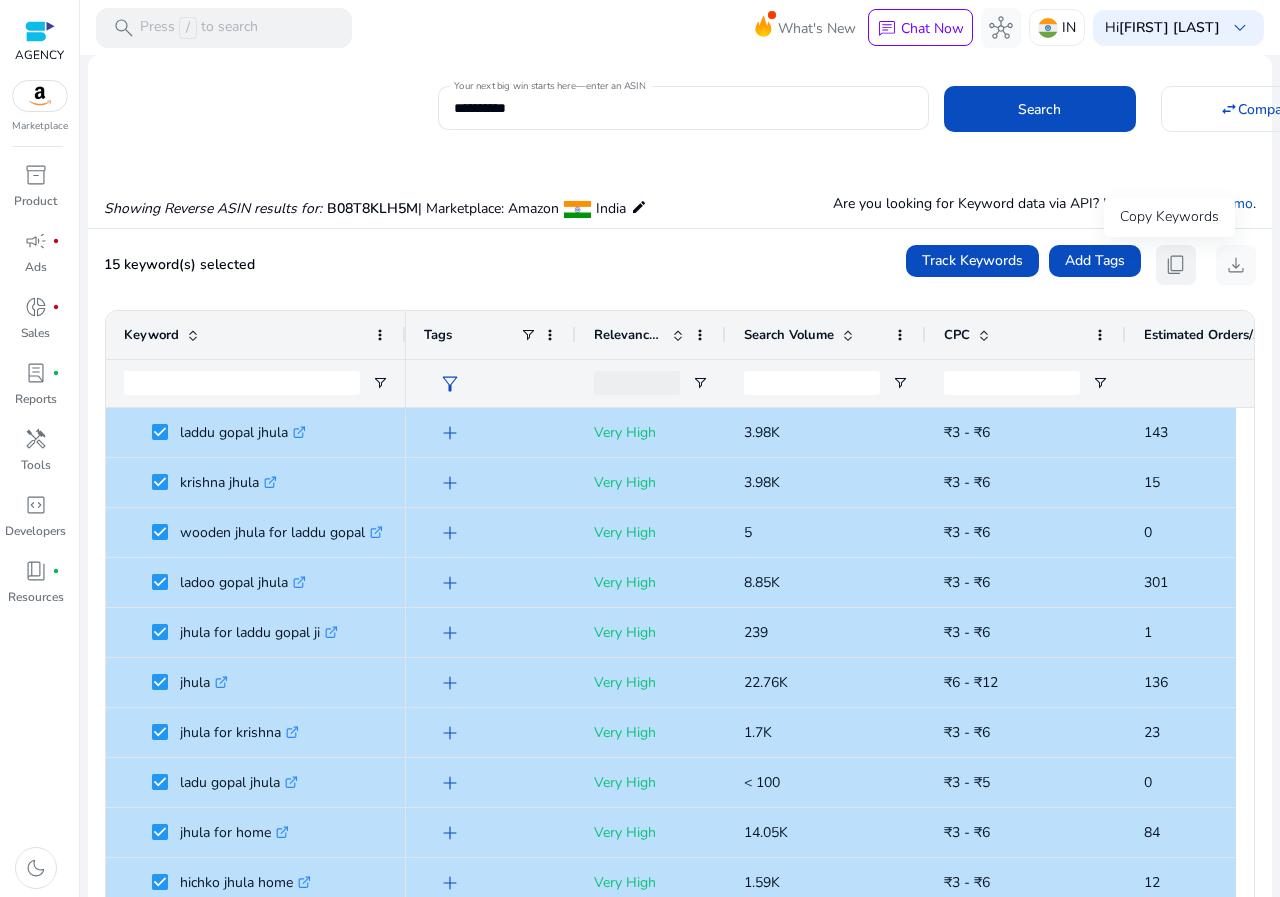 click on "content_copy" 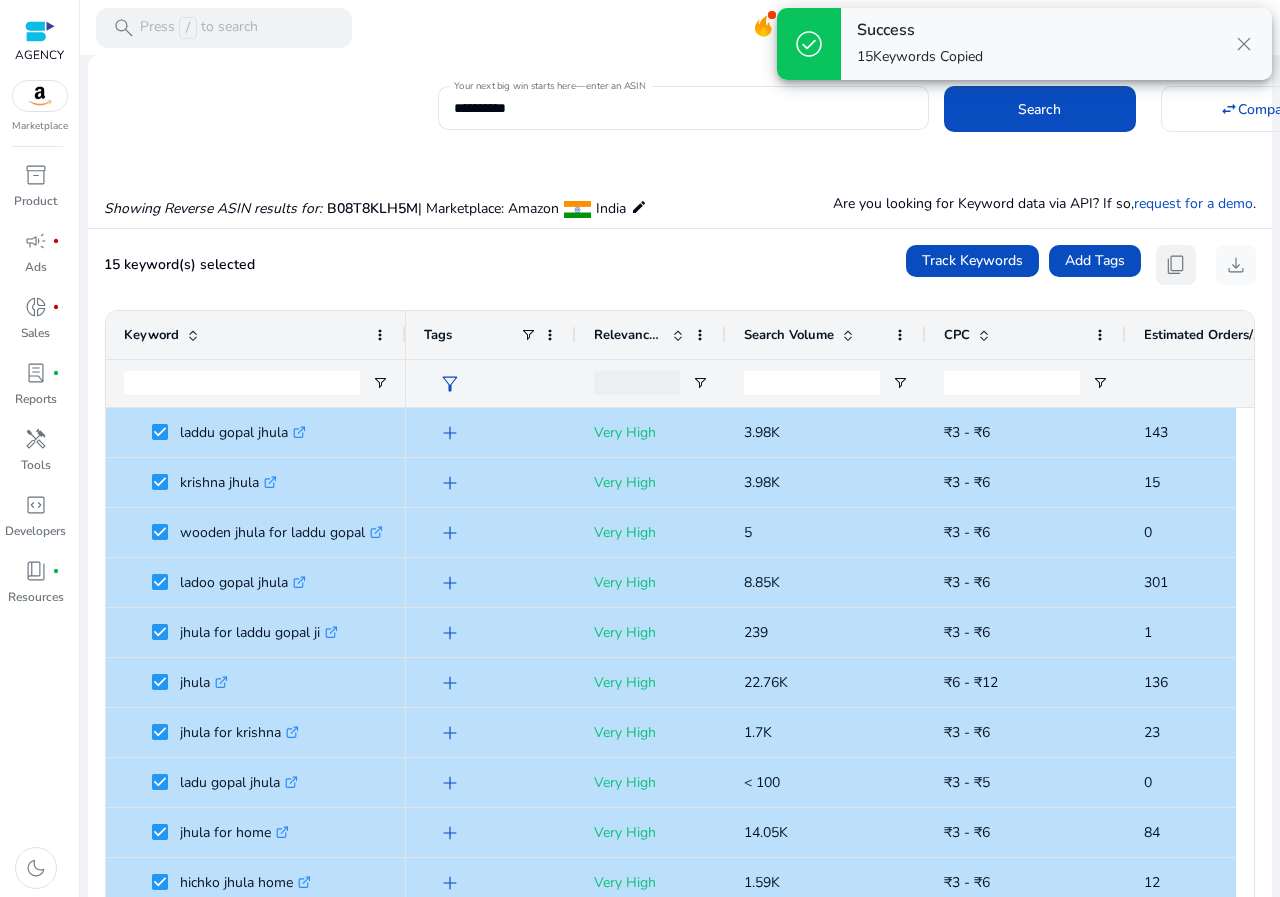 click on "content_copy" 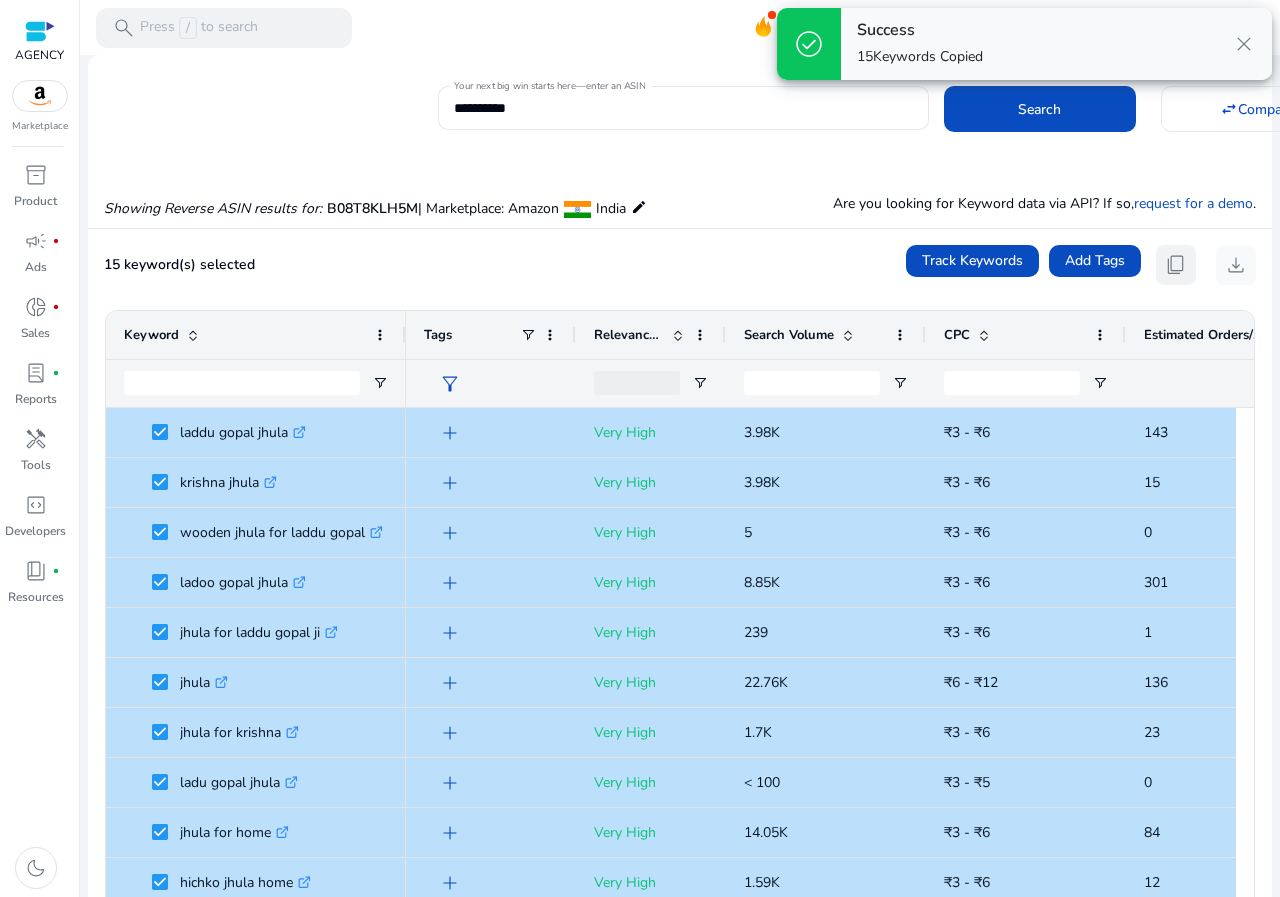 click on "content_copy" 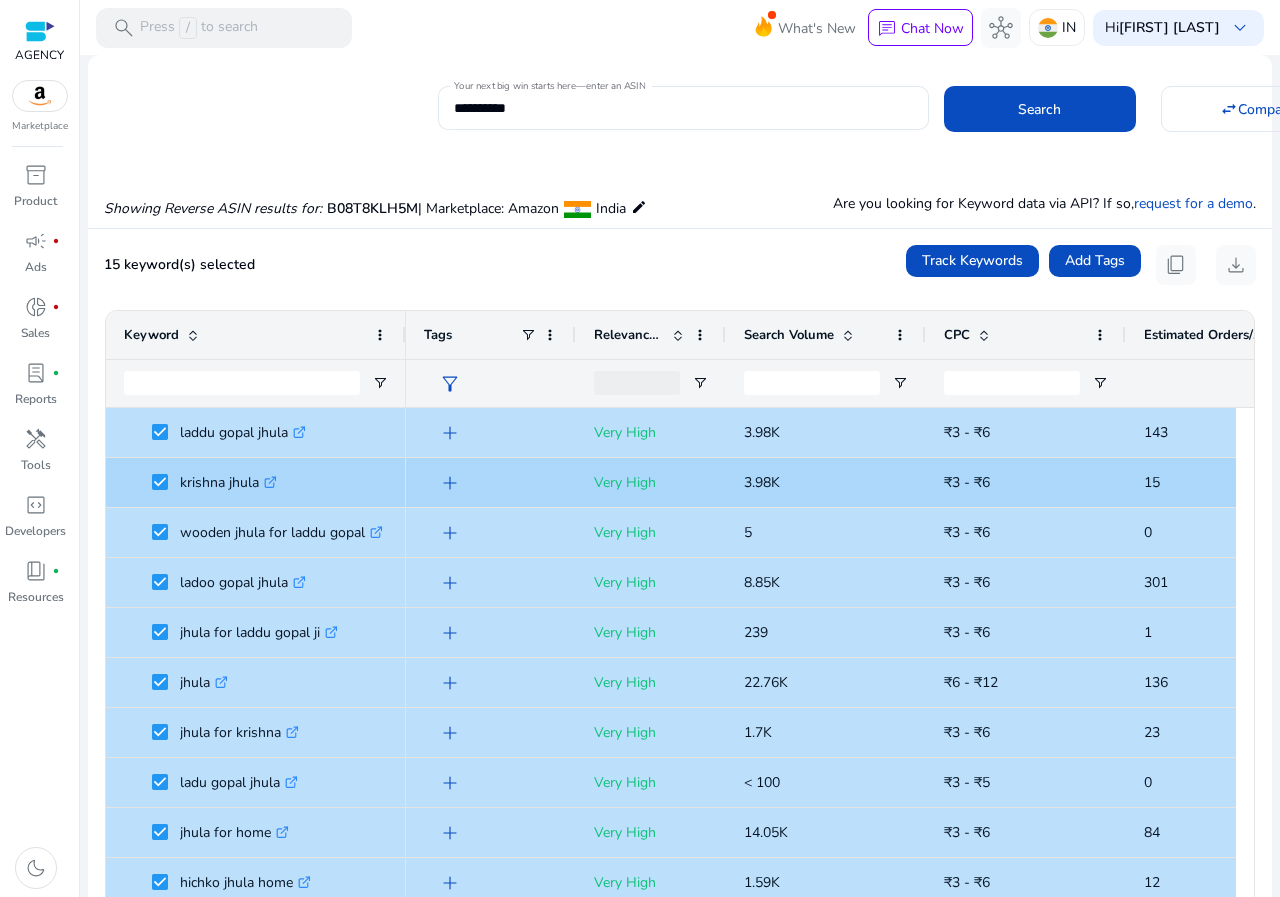 scroll, scrollTop: 396, scrollLeft: 0, axis: vertical 